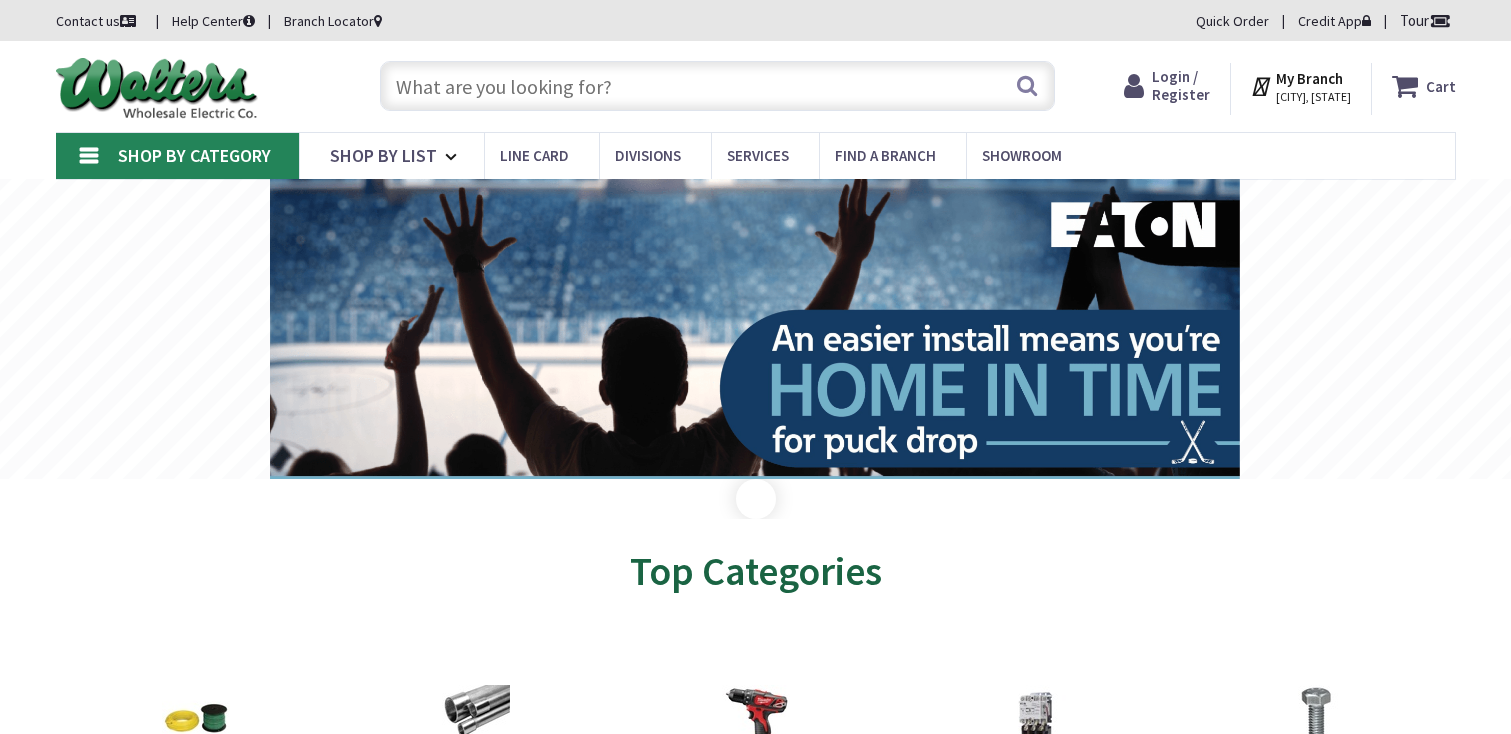 scroll, scrollTop: 0, scrollLeft: 0, axis: both 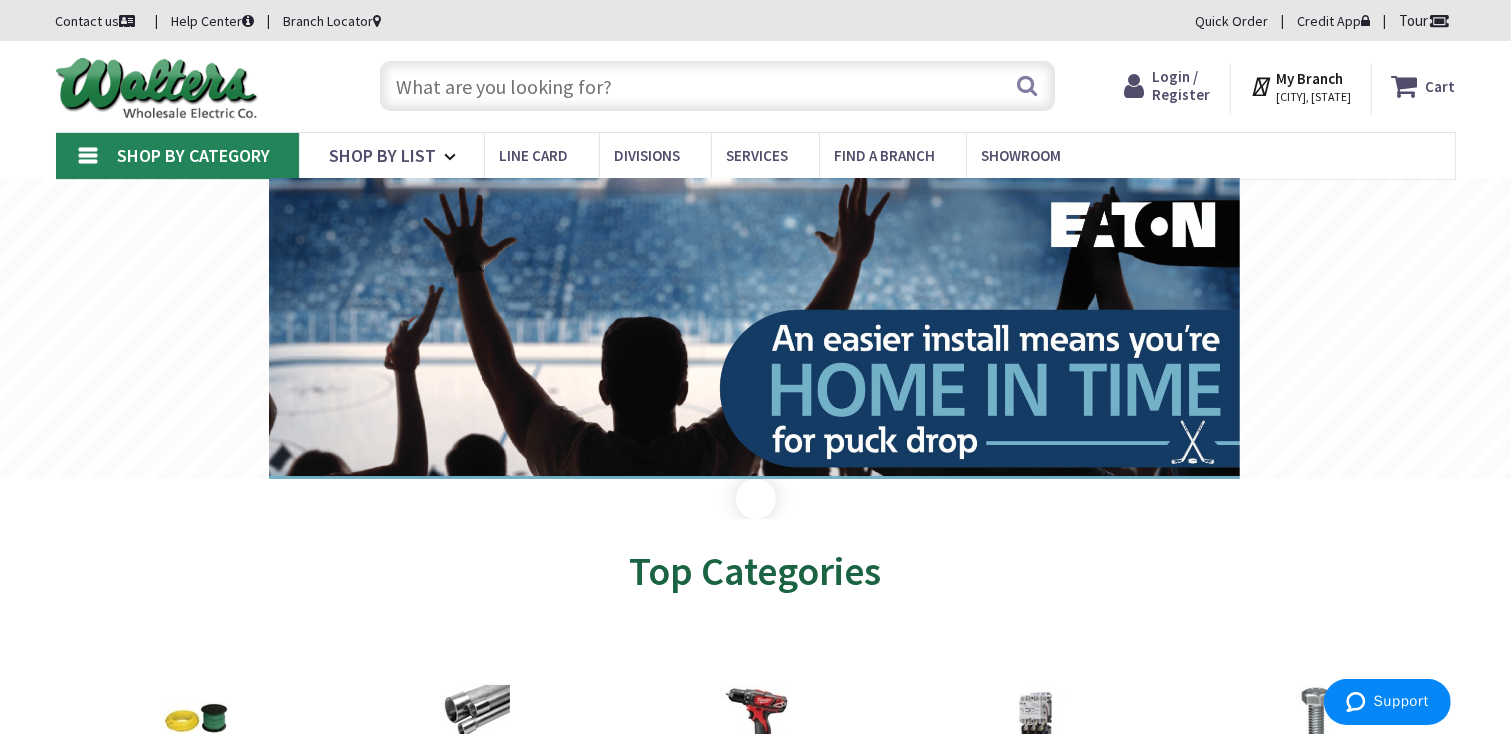 click on "Login / Register" at bounding box center [1181, 85] 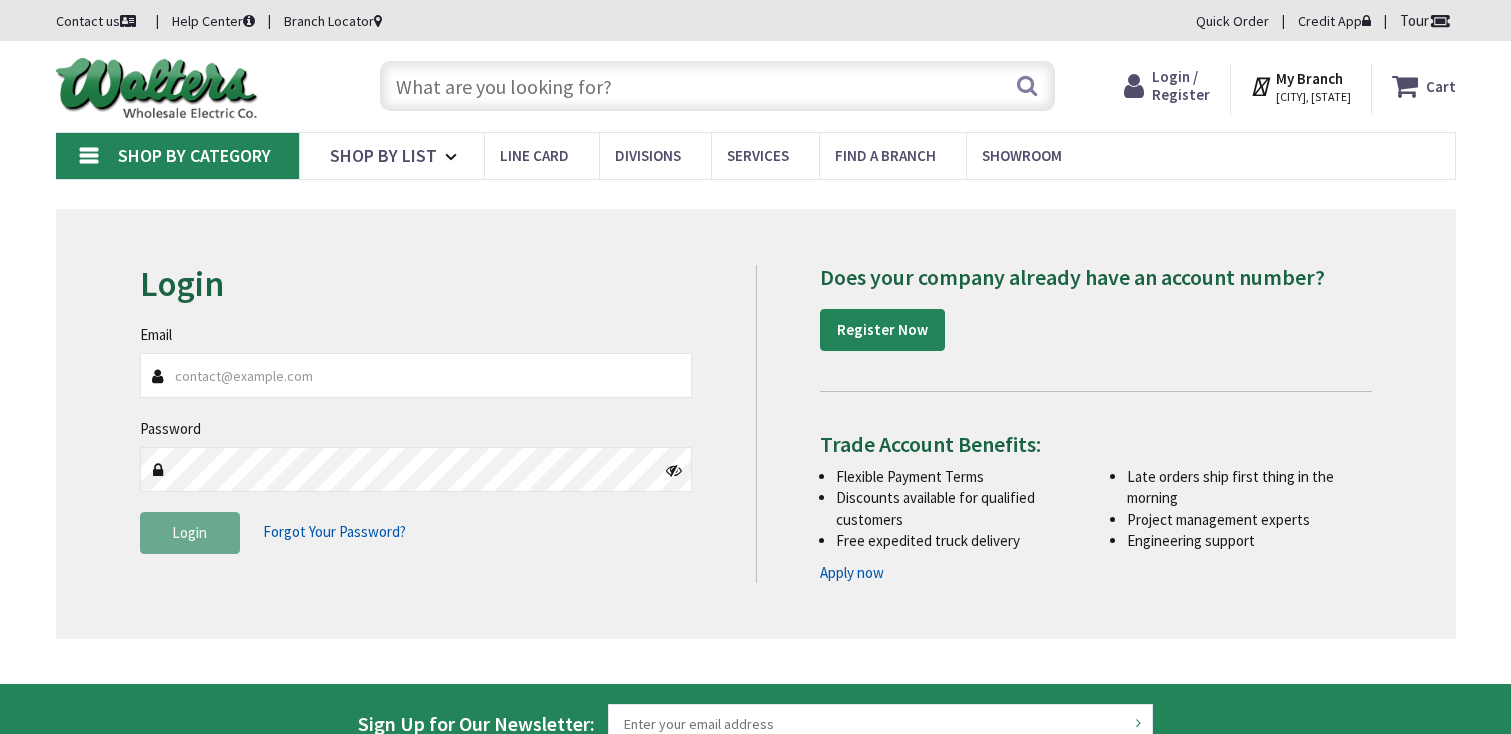 scroll, scrollTop: 0, scrollLeft: 0, axis: both 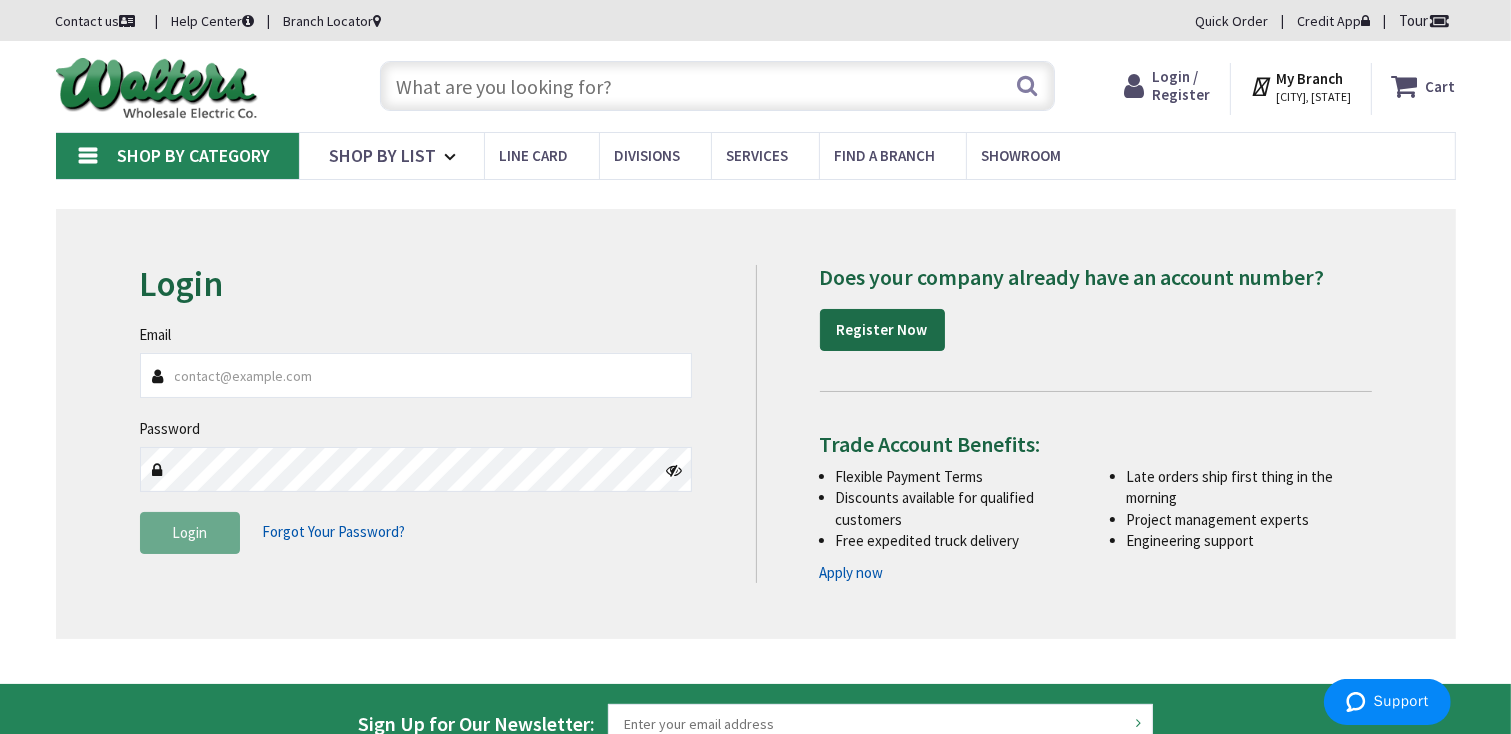 click on "Register Now" at bounding box center (882, 329) 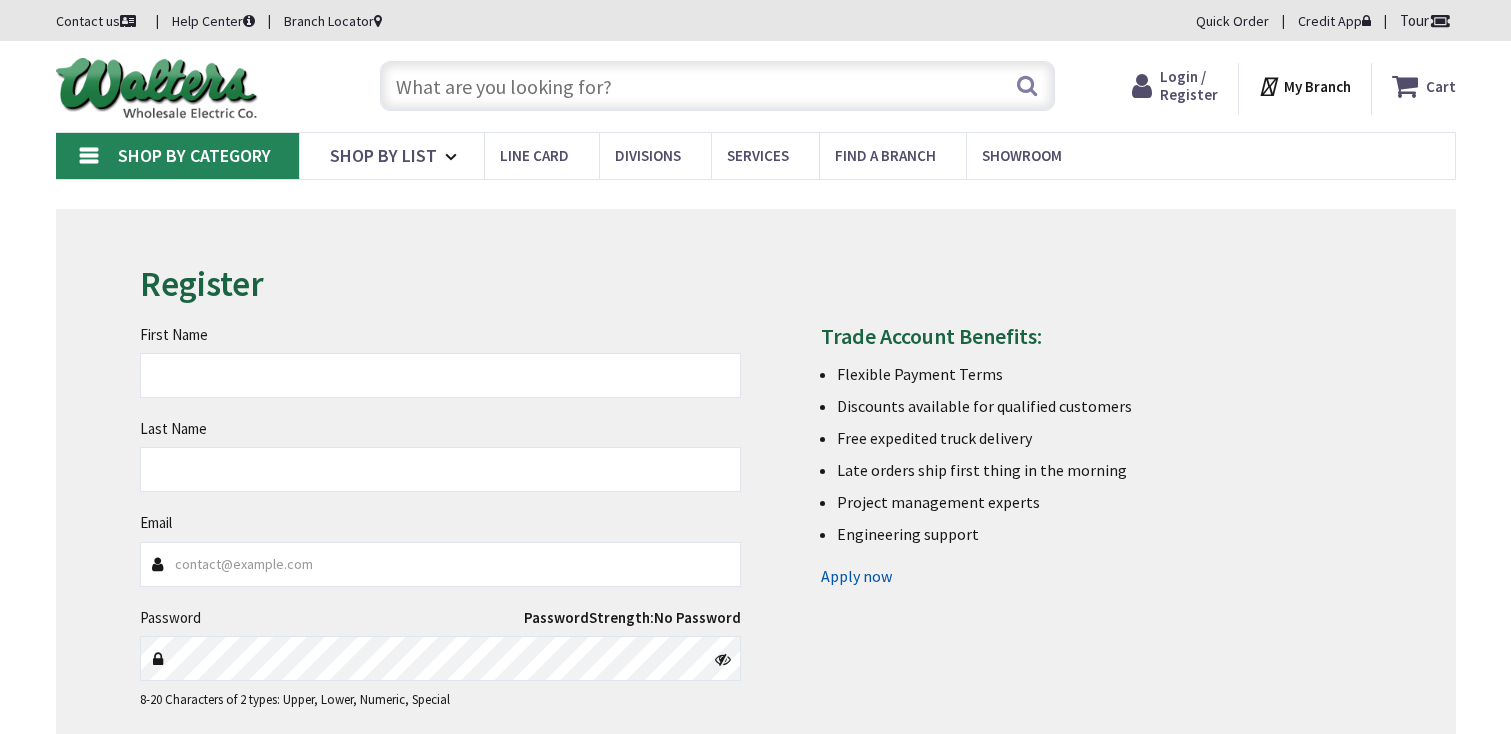 scroll, scrollTop: 0, scrollLeft: 0, axis: both 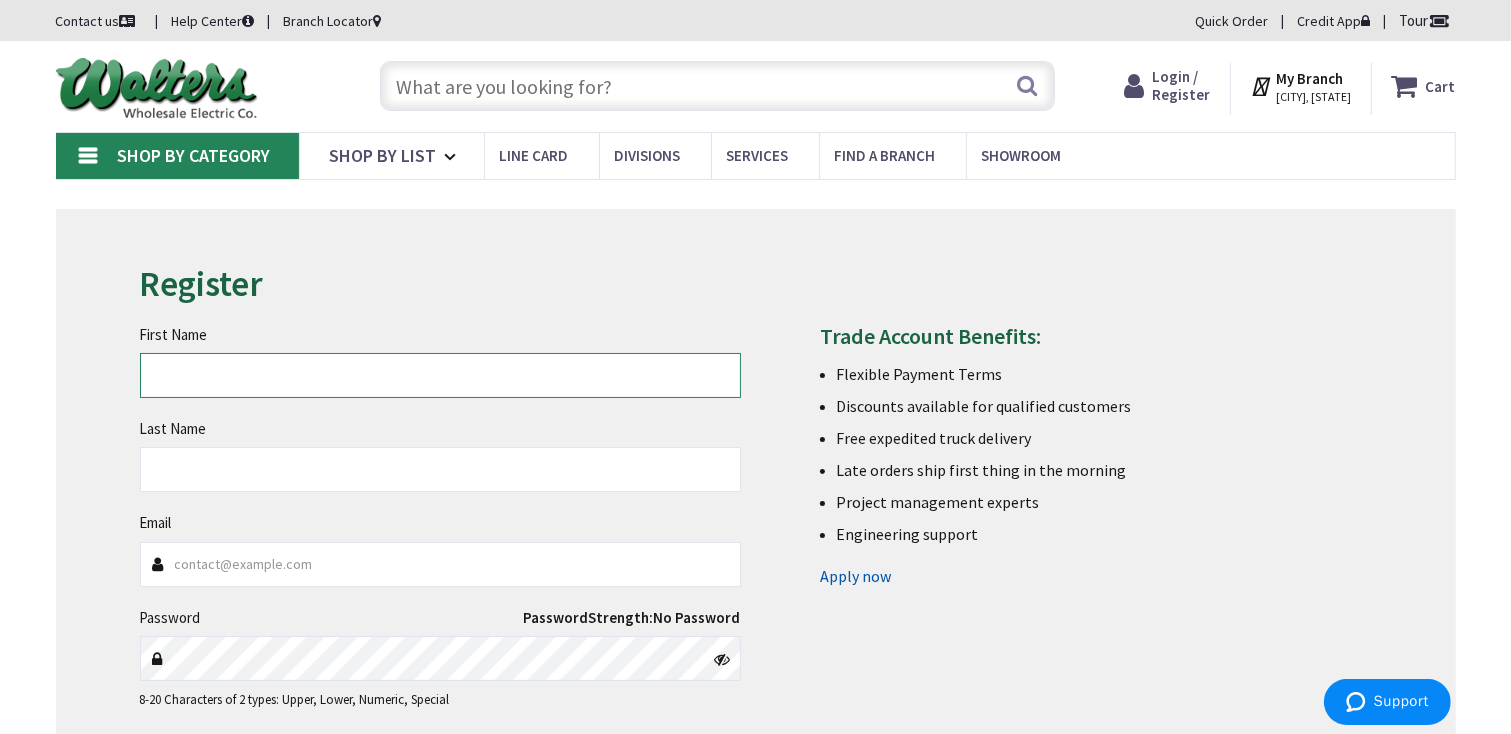 click on "First Name" at bounding box center (440, 375) 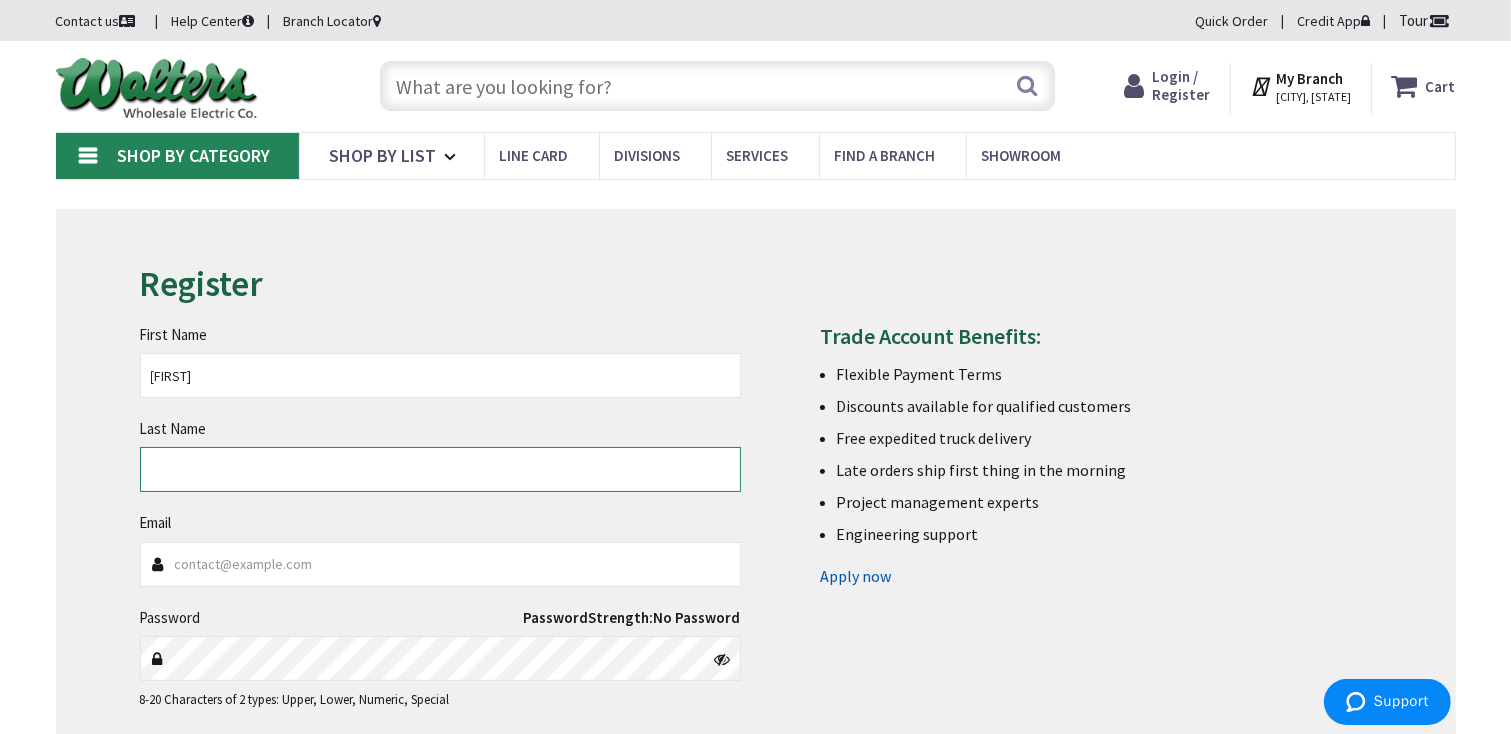type on "Tobalski" 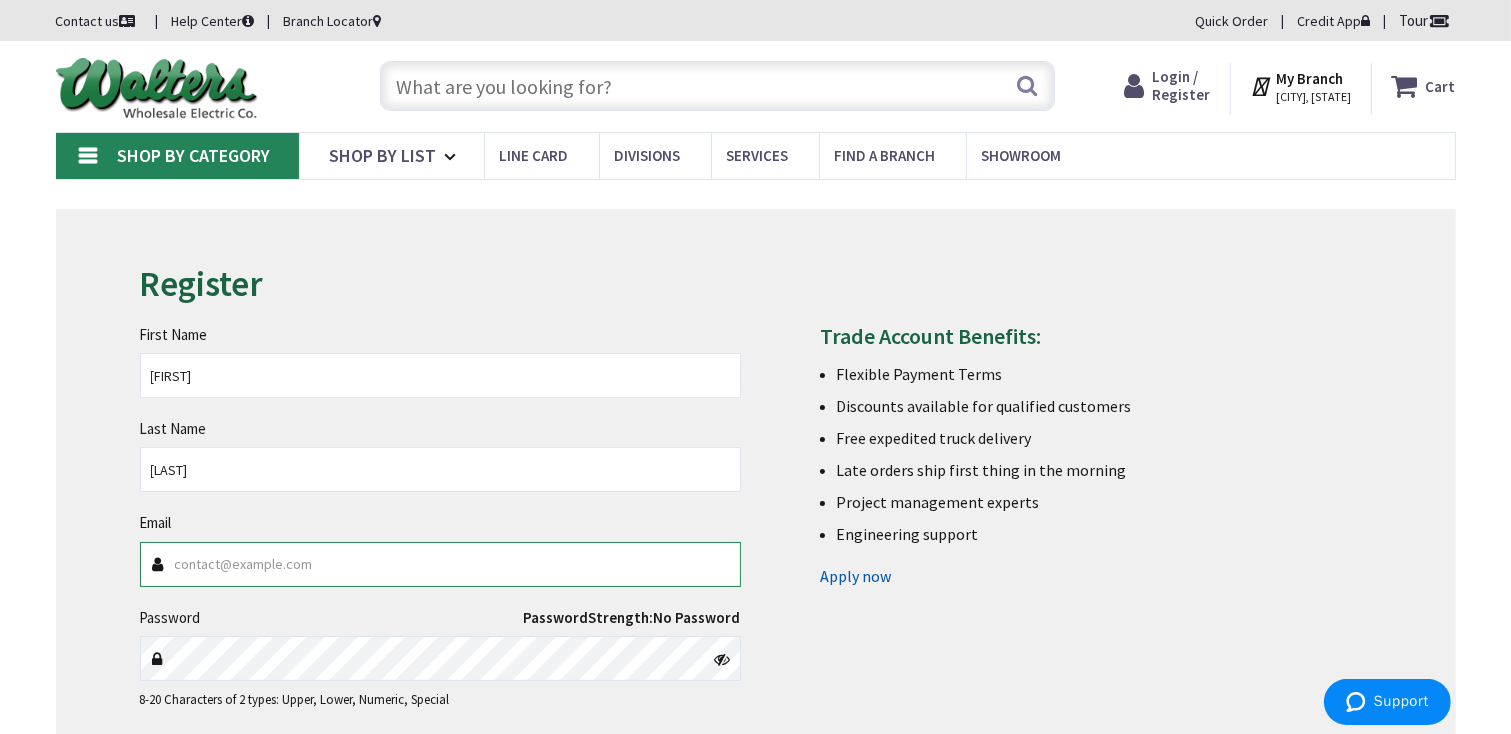 type on "randy@swoffordelectric.com" 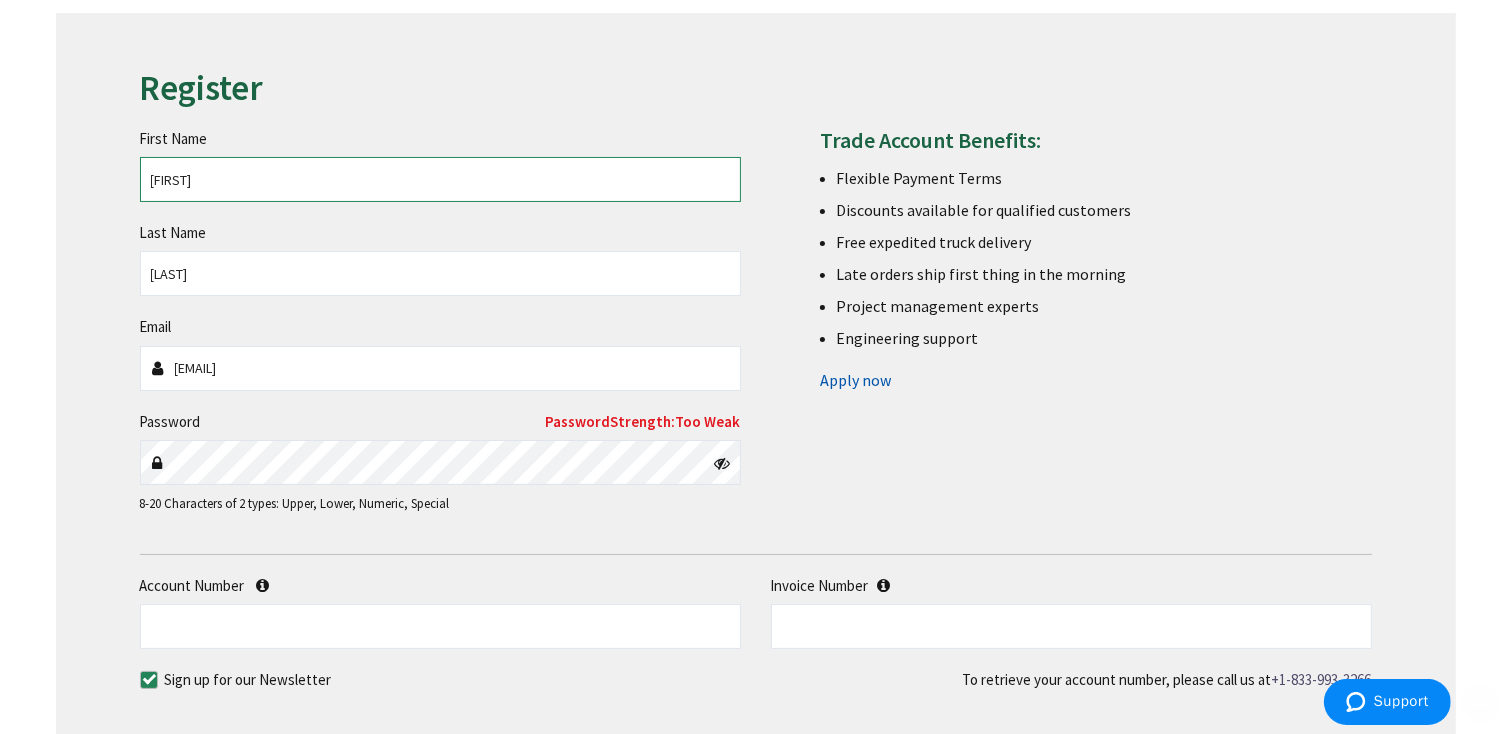 scroll, scrollTop: 200, scrollLeft: 0, axis: vertical 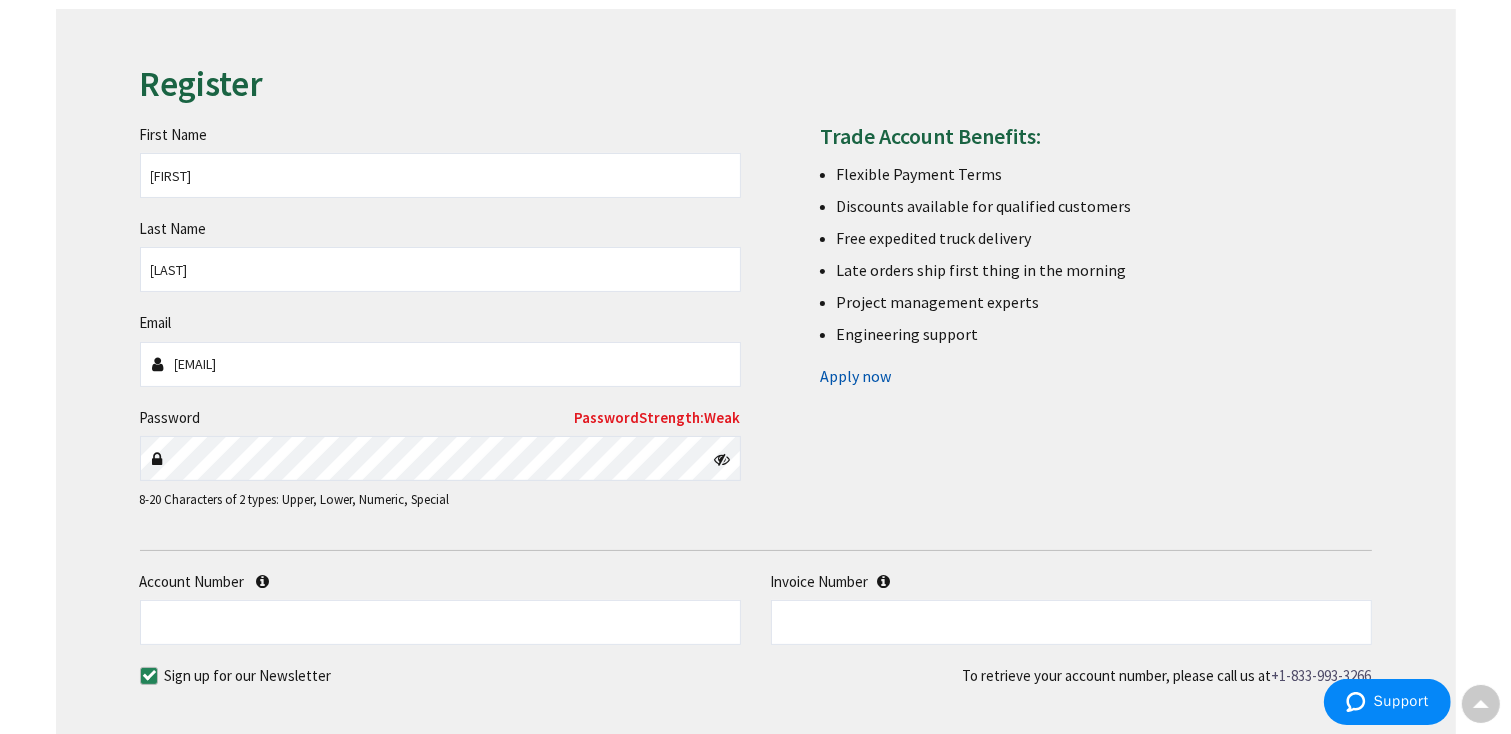 click at bounding box center [723, 459] 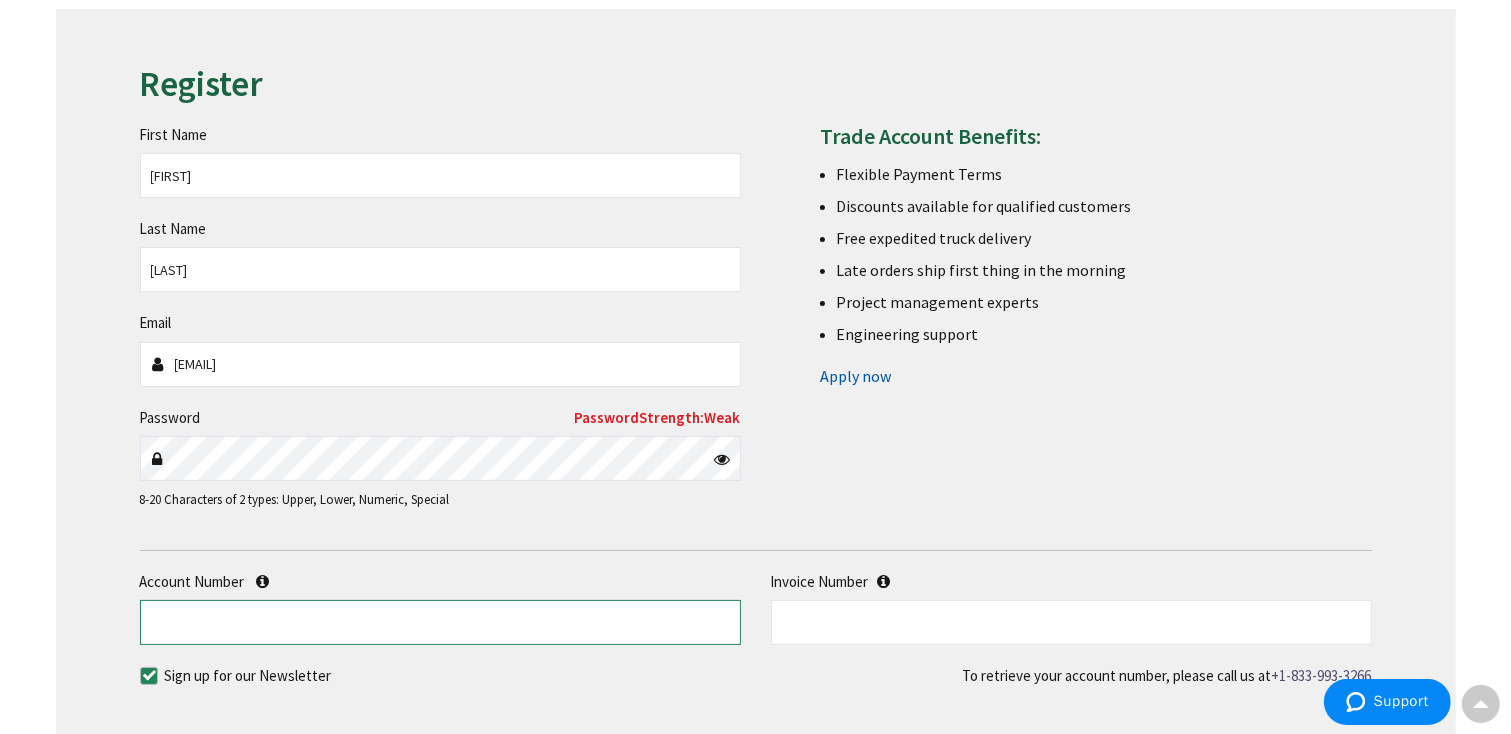 click on "Account Number" at bounding box center (440, 622) 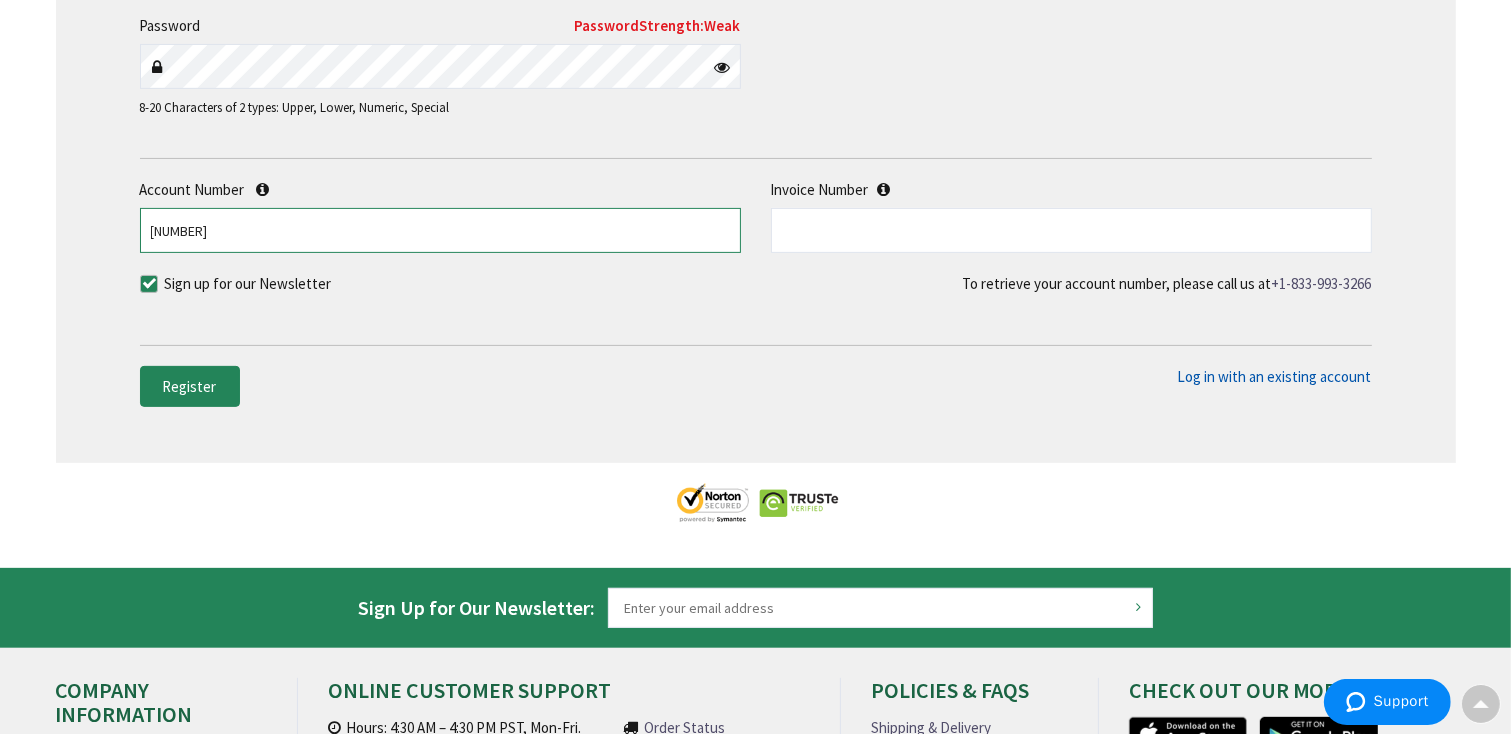 scroll, scrollTop: 600, scrollLeft: 0, axis: vertical 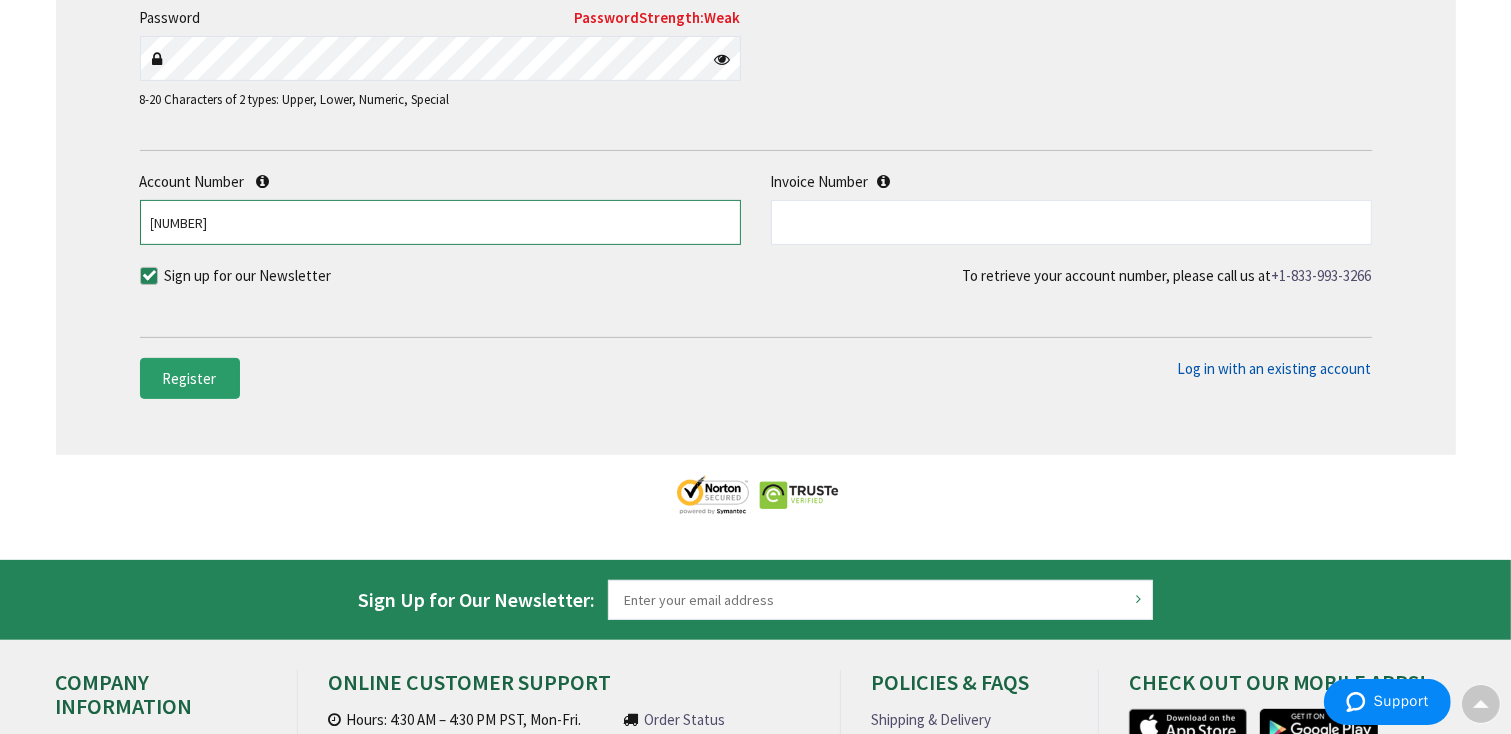 type on "[NUMBER]" 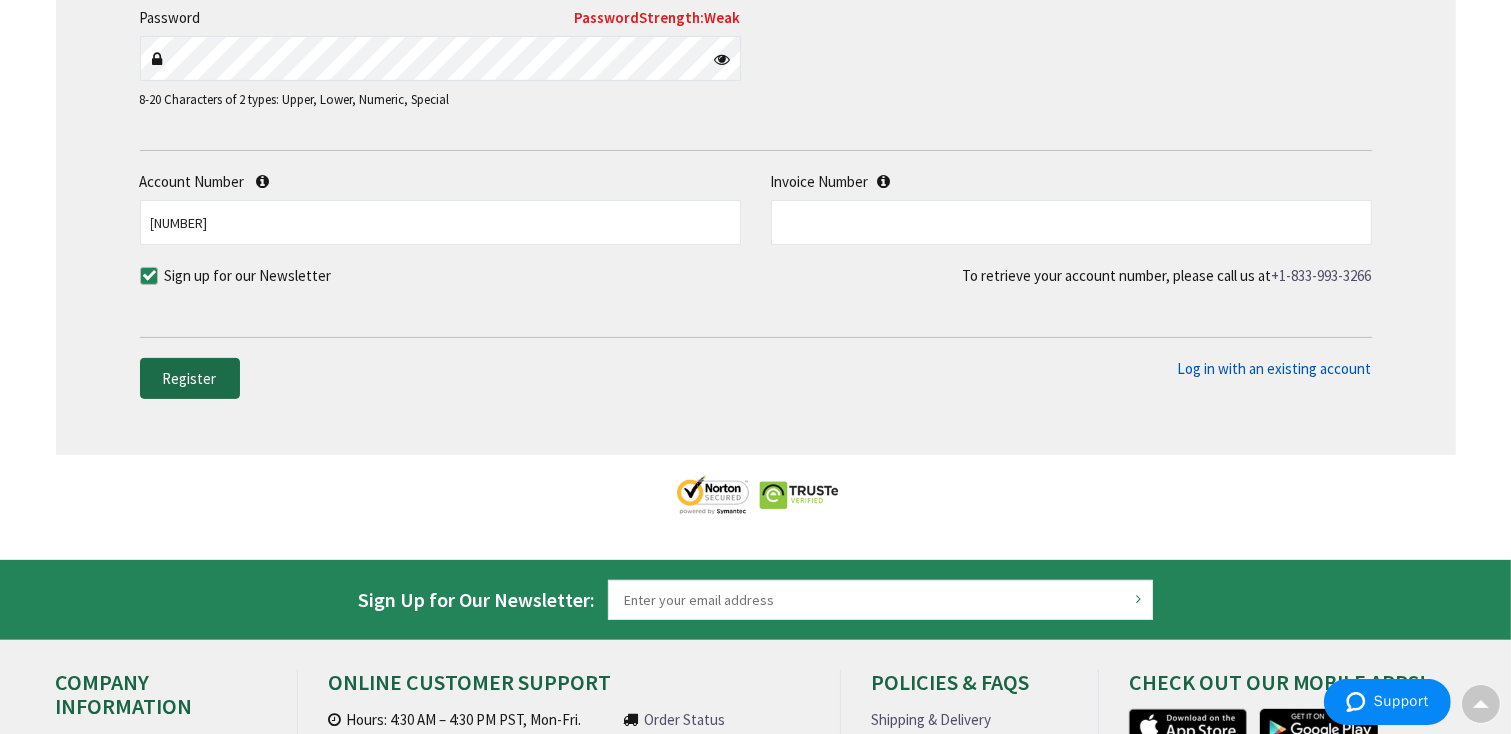 click on "Register" at bounding box center (190, 378) 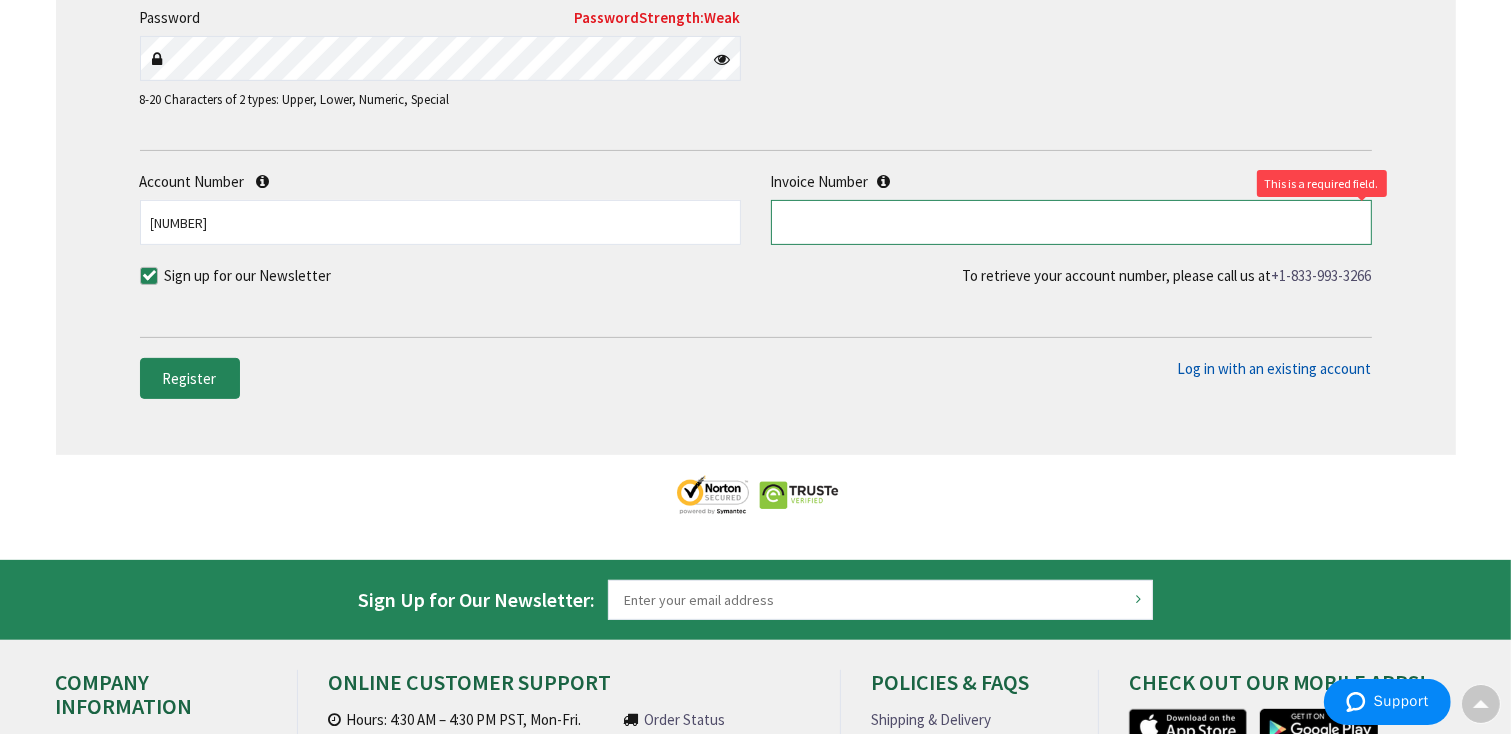click at bounding box center [1071, 222] 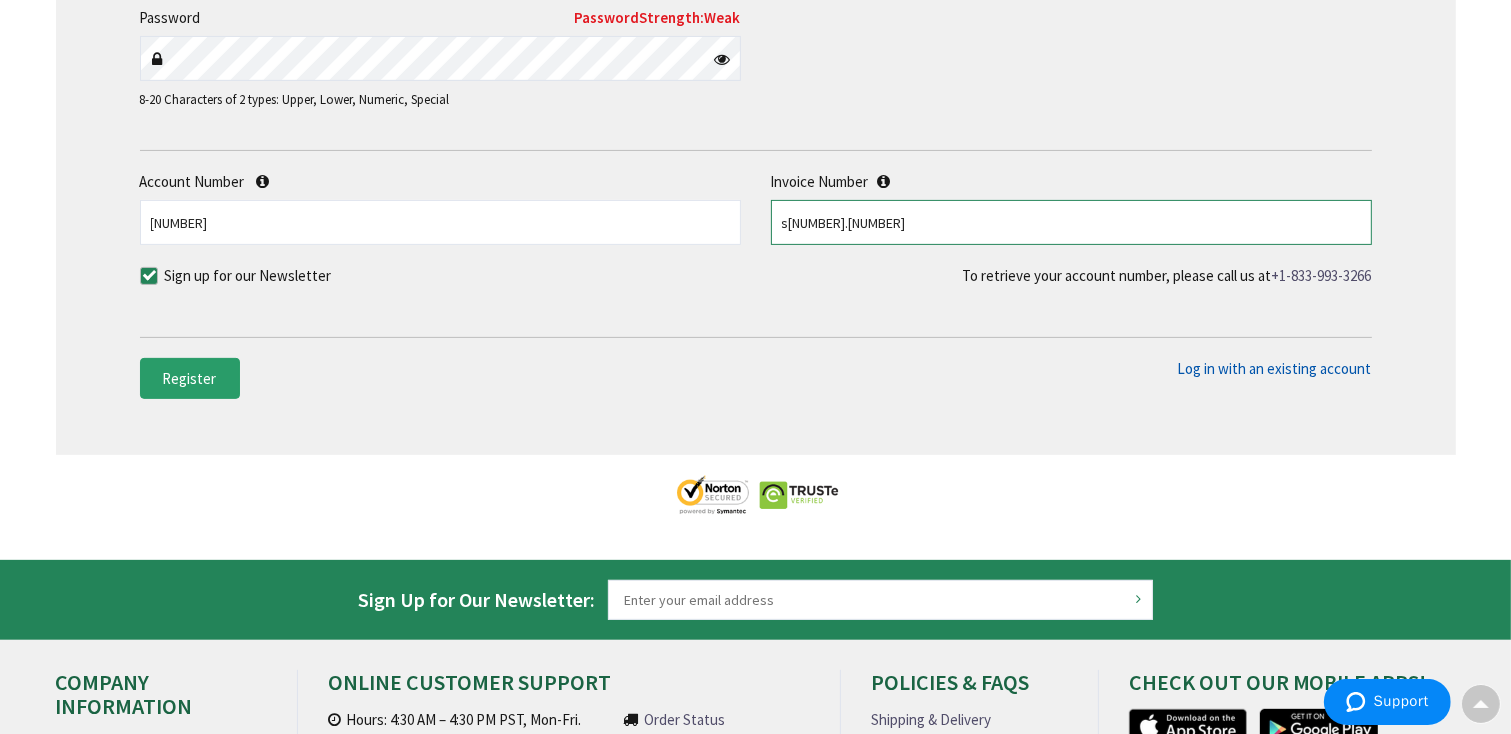 type on "s128265612.002" 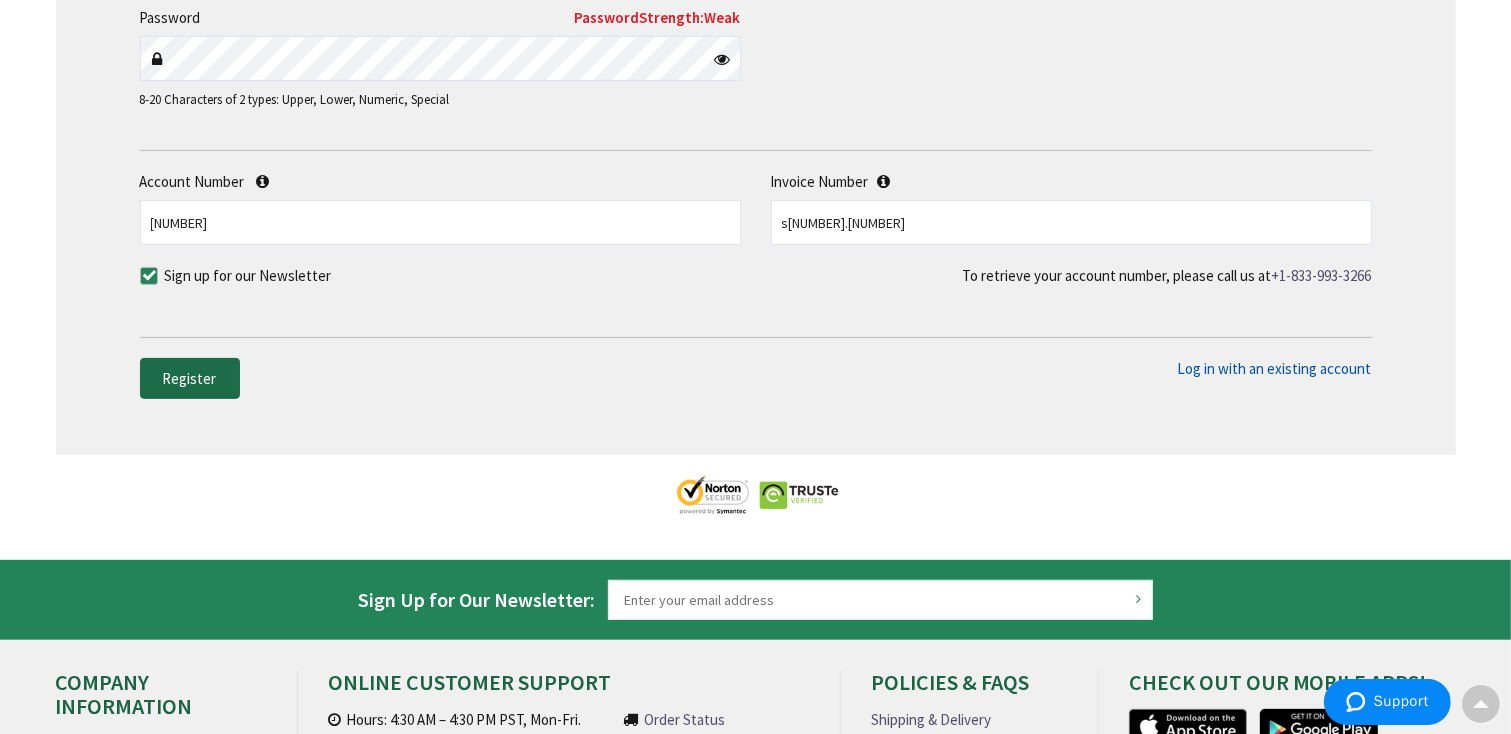 click on "Register" at bounding box center (190, 378) 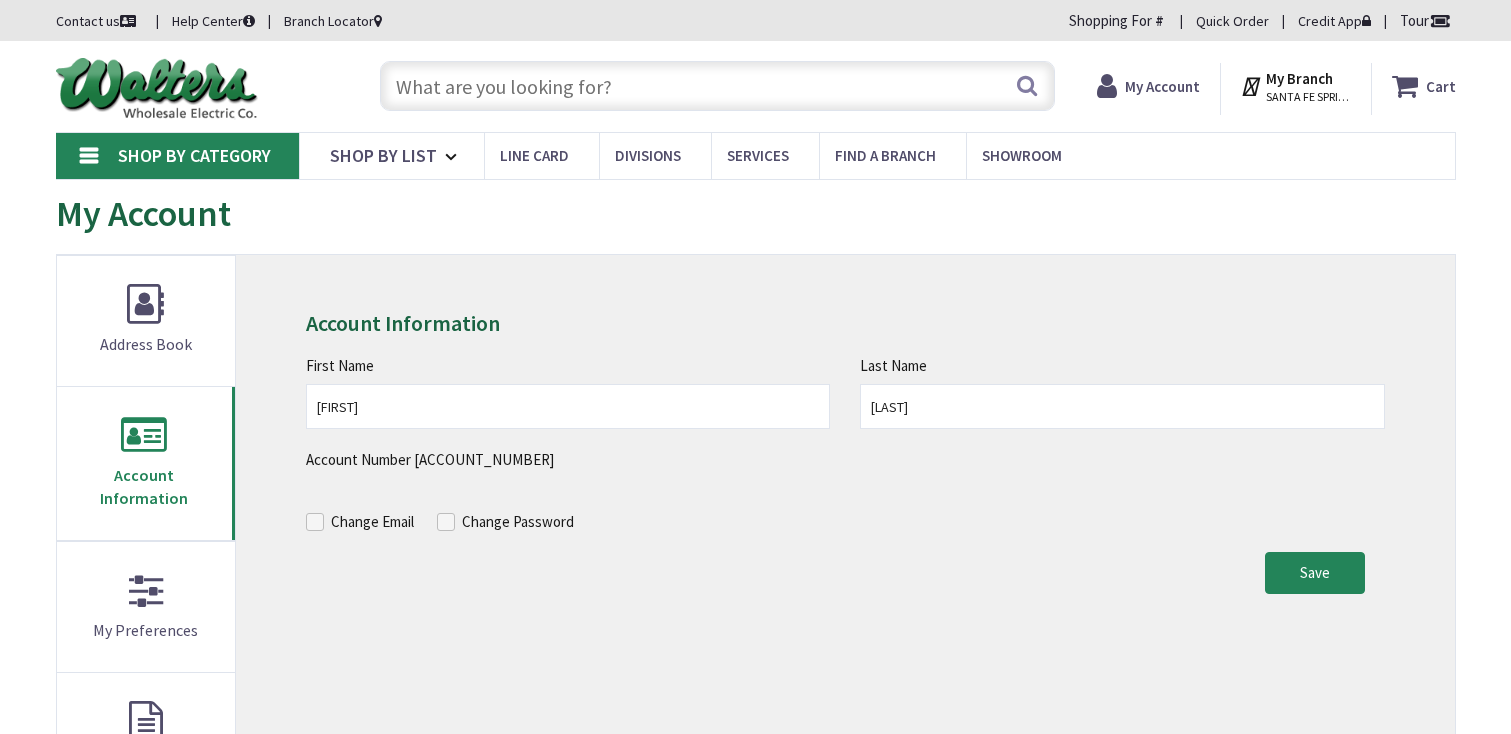 scroll, scrollTop: 0, scrollLeft: 0, axis: both 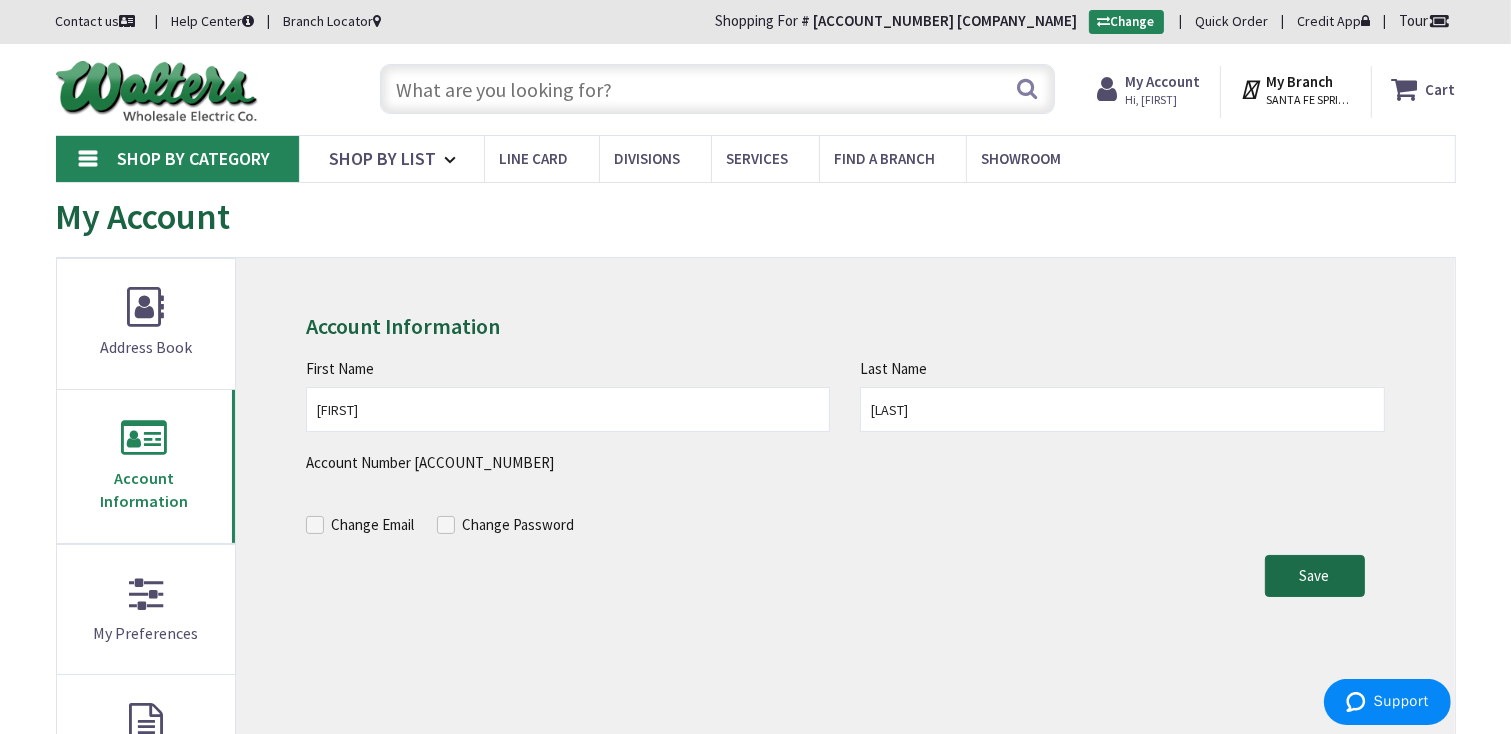 click on "Save" at bounding box center (1315, 575) 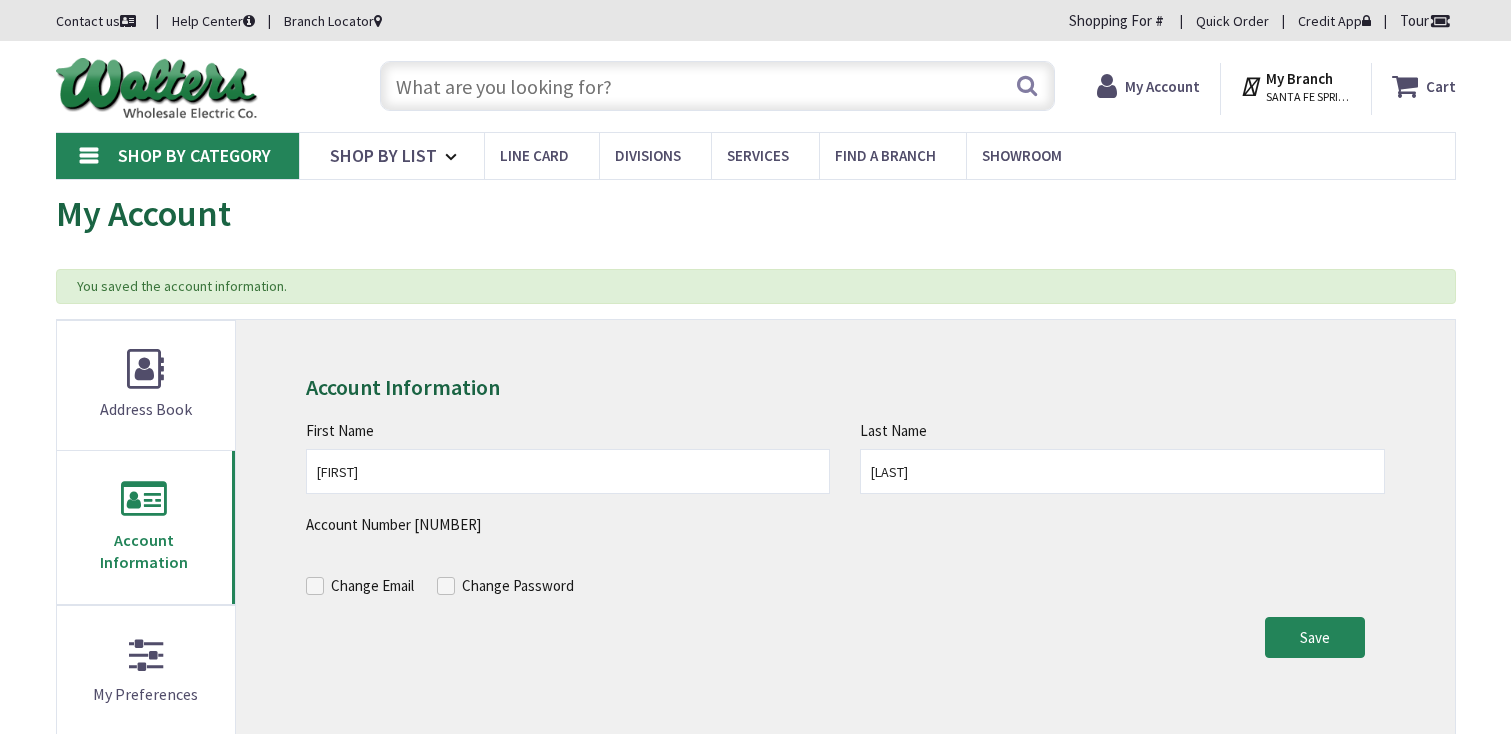 scroll, scrollTop: 0, scrollLeft: 0, axis: both 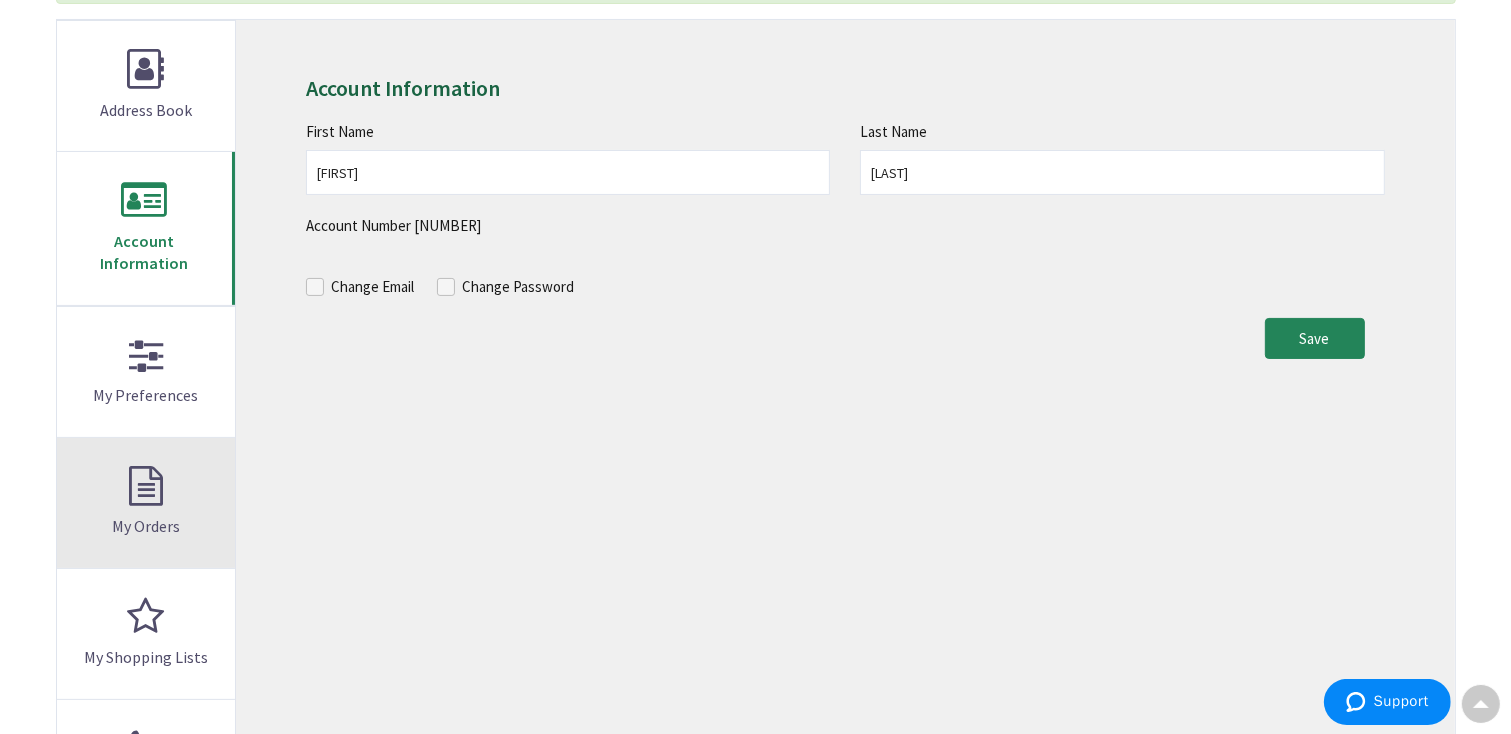 click on "My Orders" at bounding box center [146, 503] 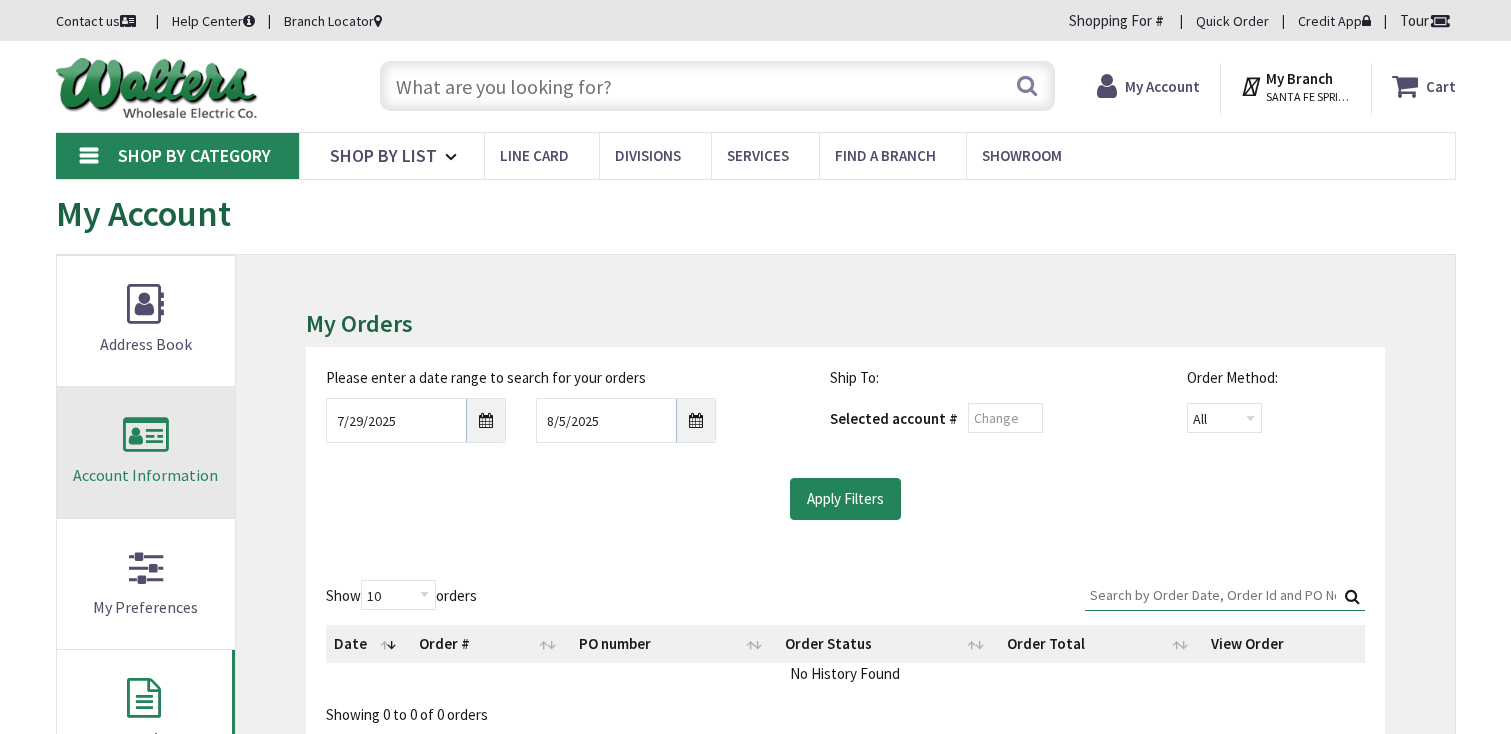 scroll, scrollTop: 0, scrollLeft: 0, axis: both 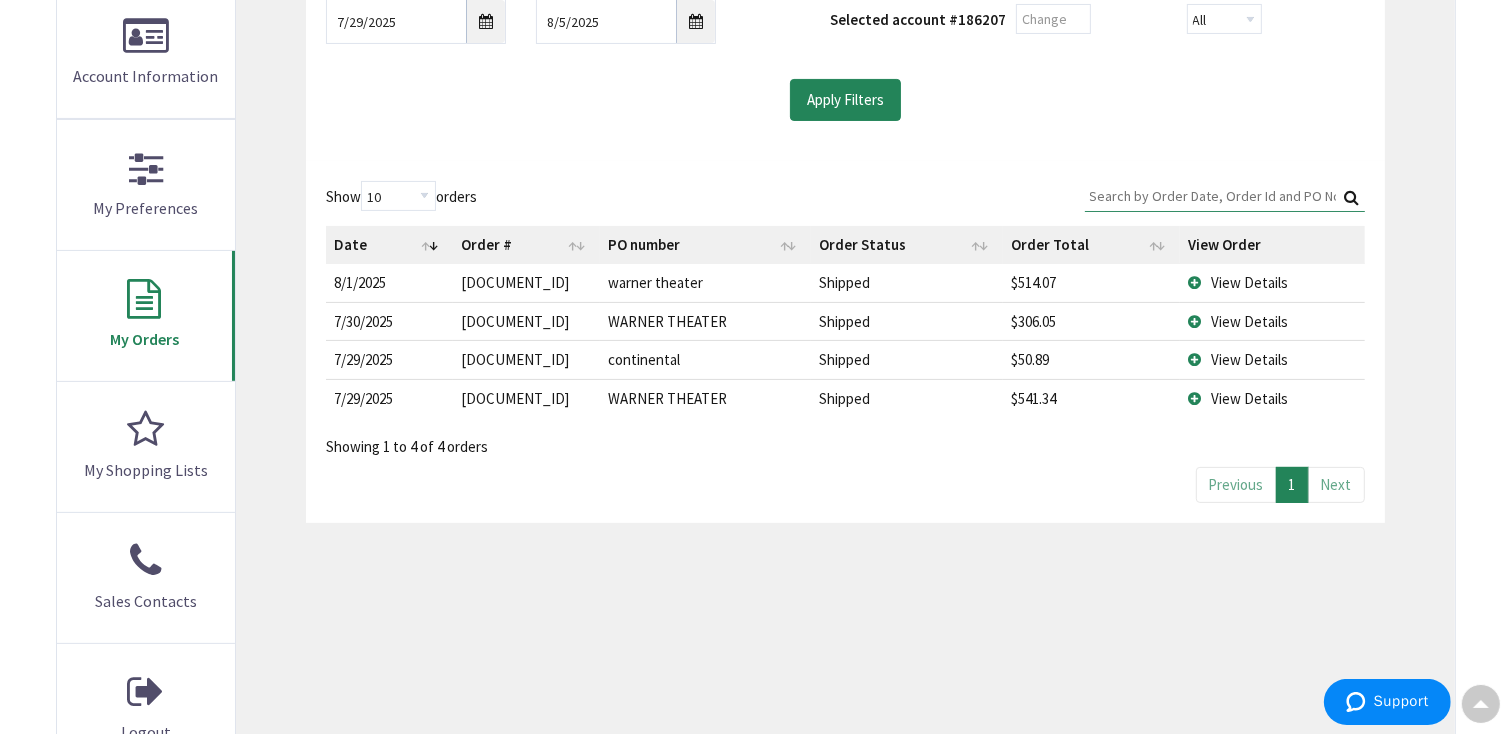 click on "Search:" at bounding box center [1225, 196] 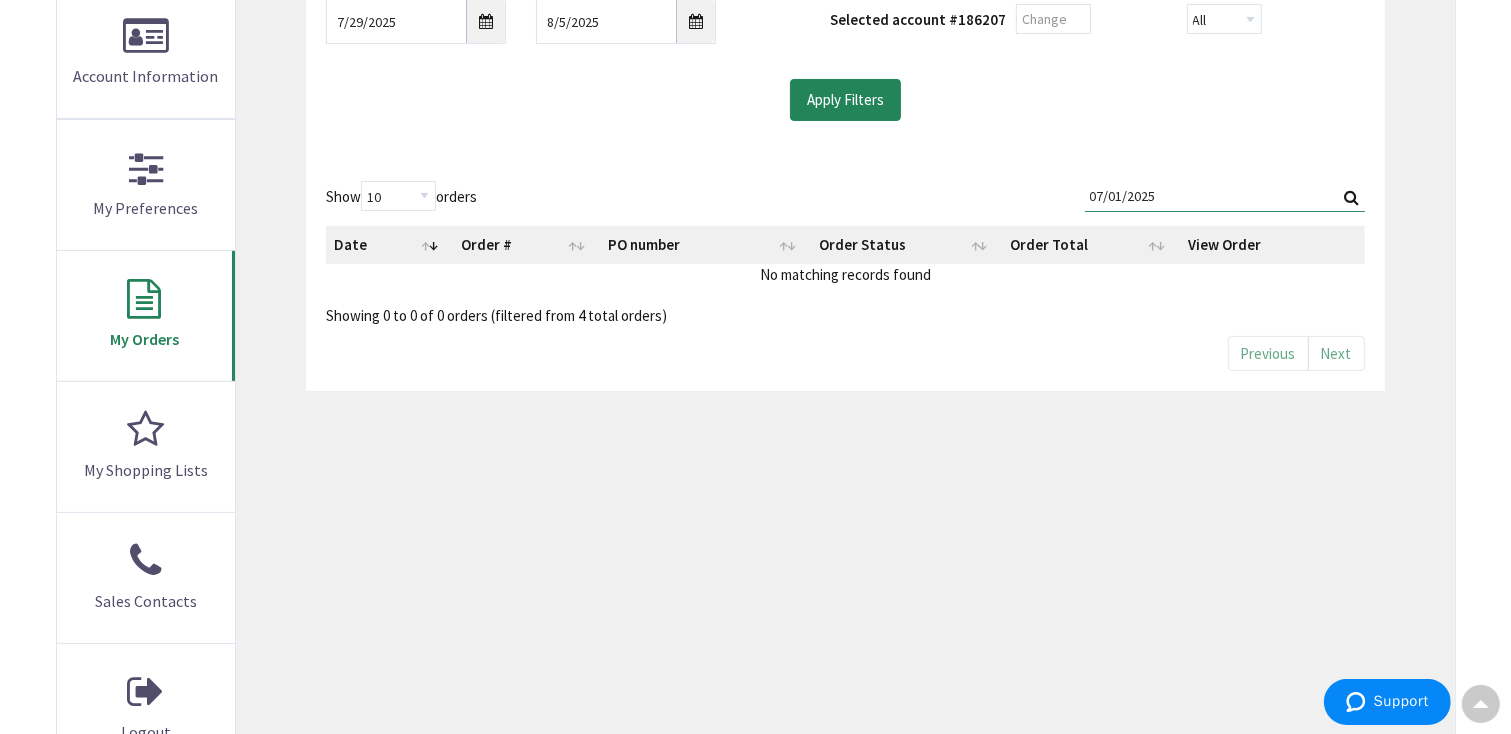 type on "07/01/2025" 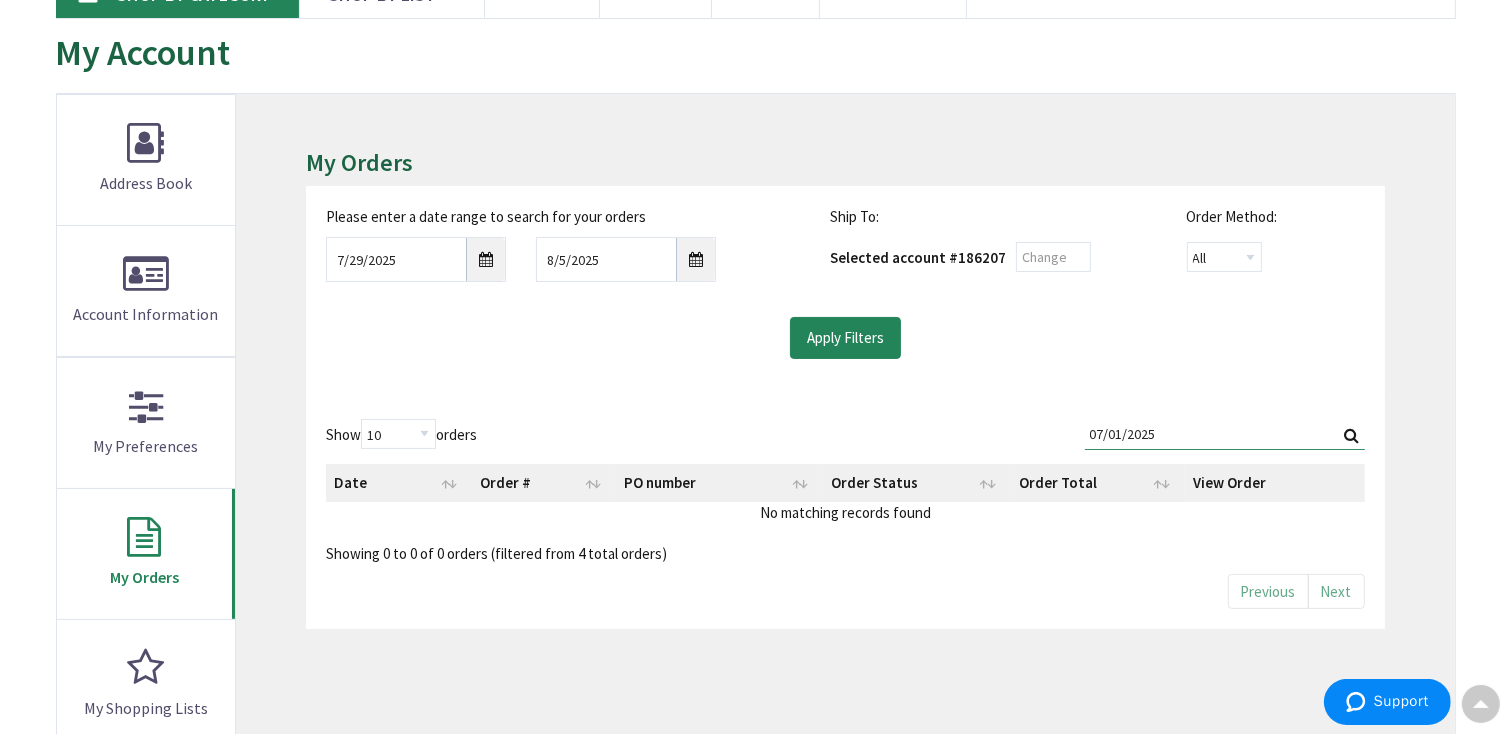 scroll, scrollTop: 102, scrollLeft: 0, axis: vertical 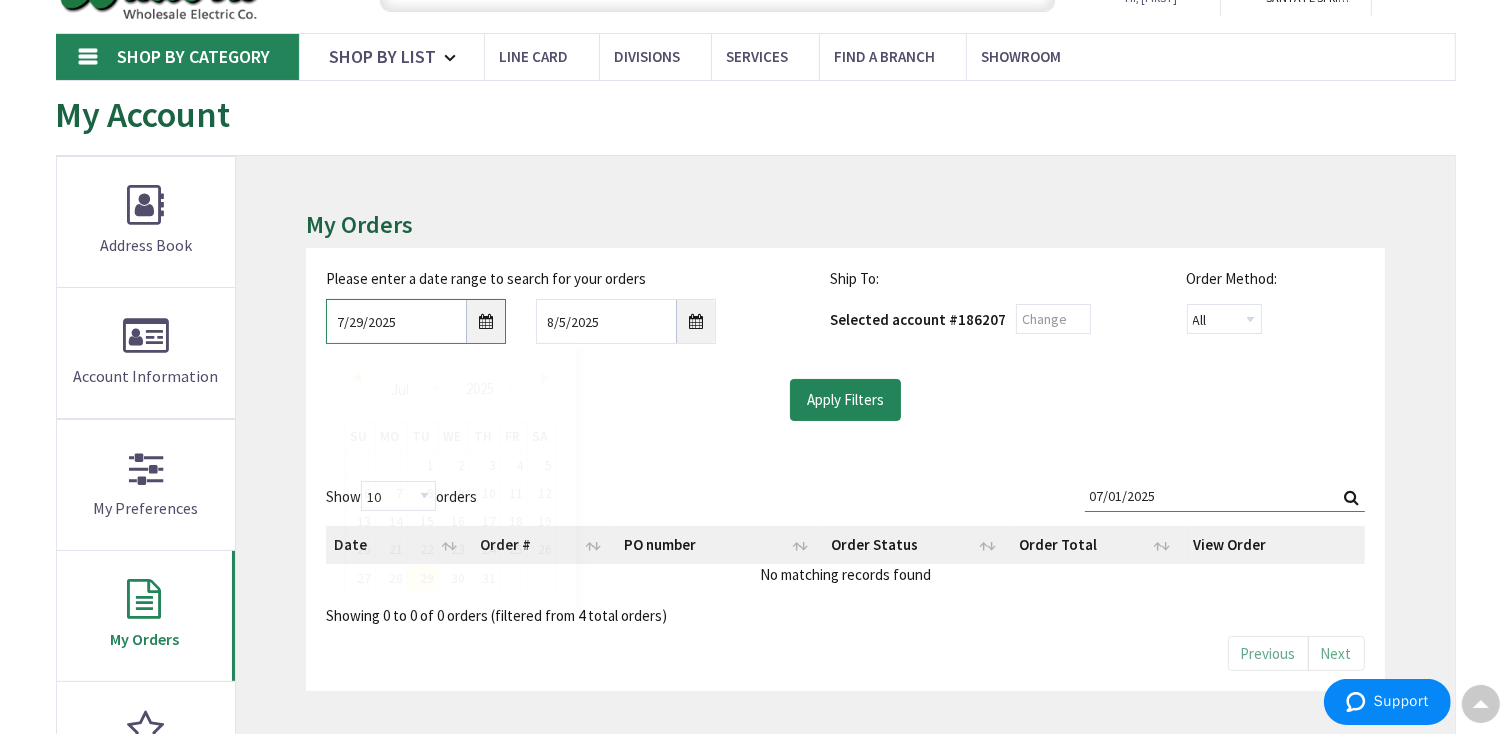click on "7/29/2025" at bounding box center [416, 321] 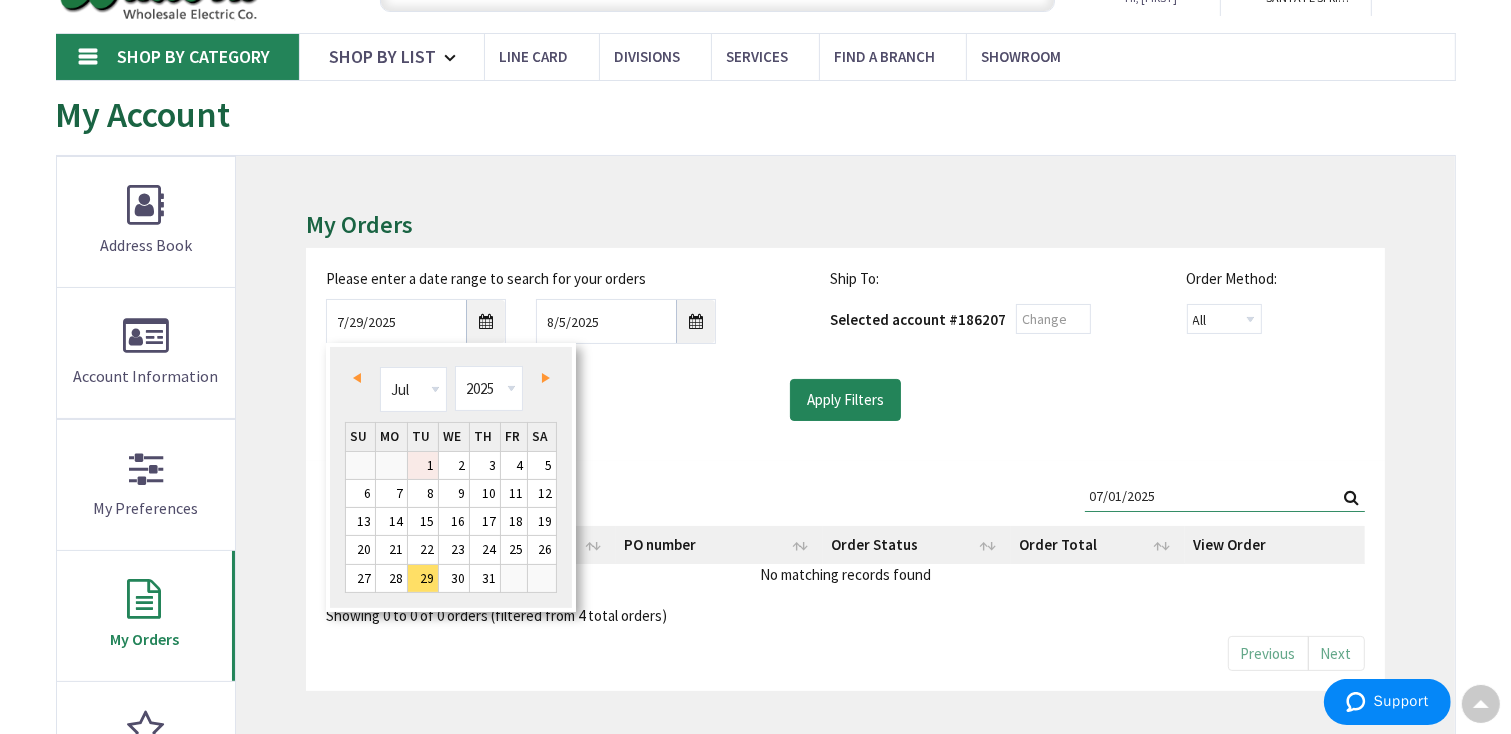 click on "1" at bounding box center (423, 465) 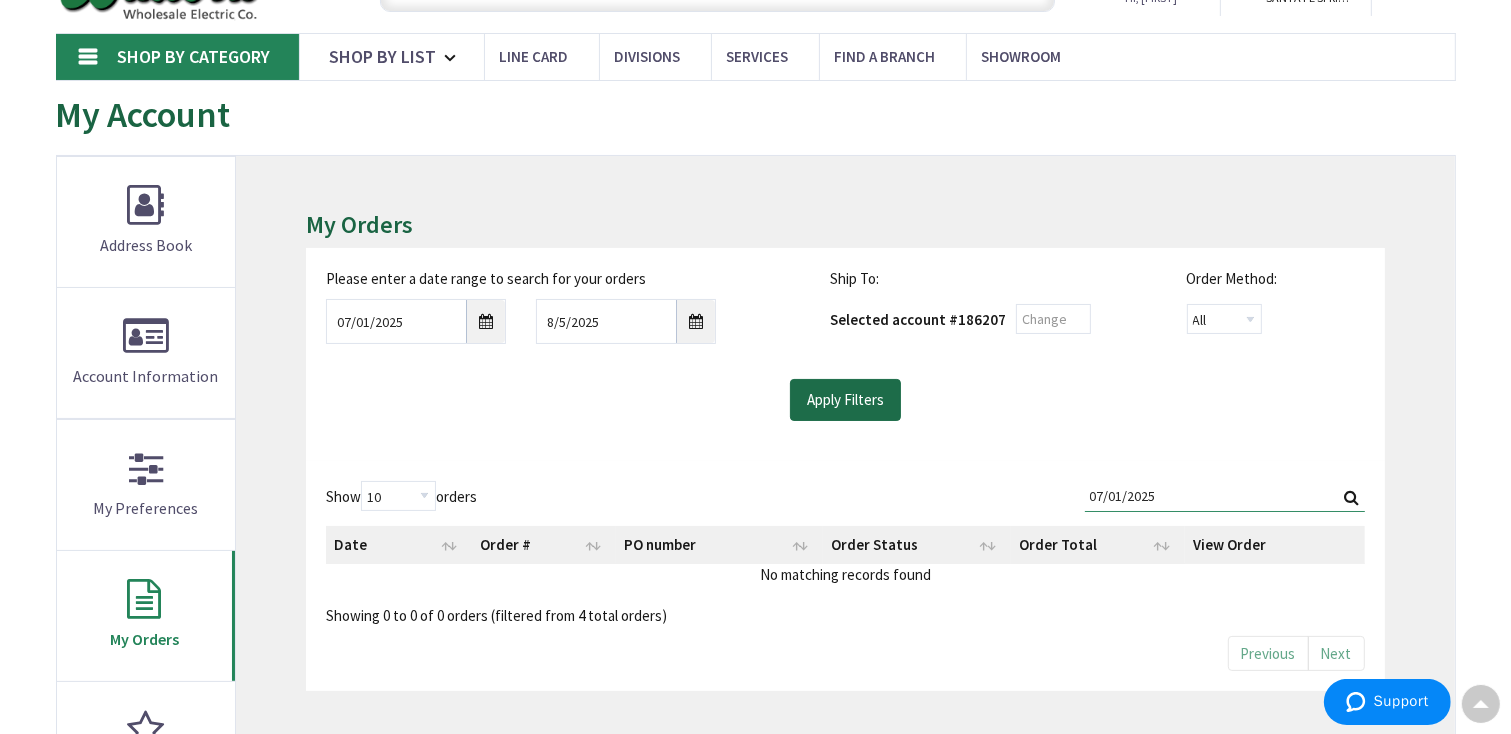 click on "Apply Filters" at bounding box center (845, 400) 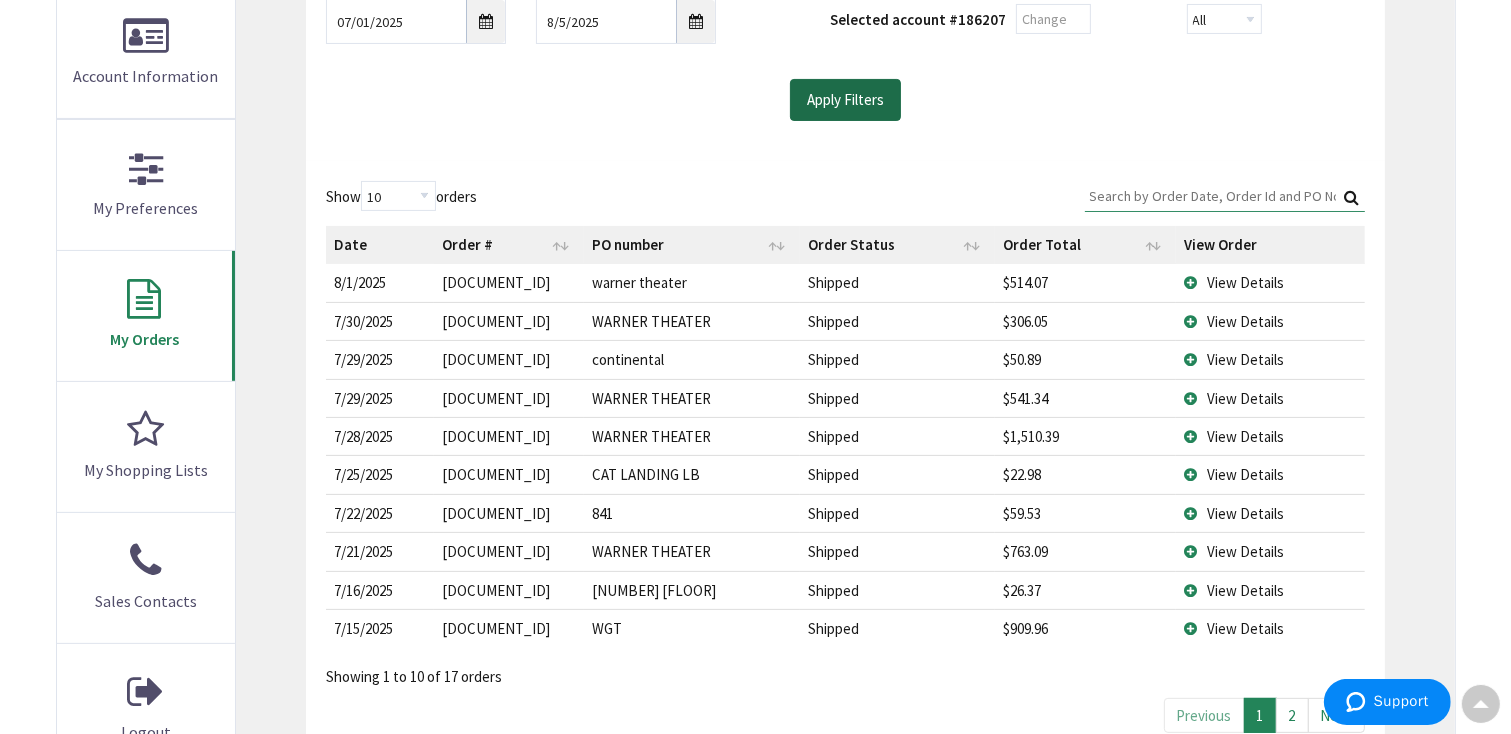 scroll, scrollTop: 902, scrollLeft: 0, axis: vertical 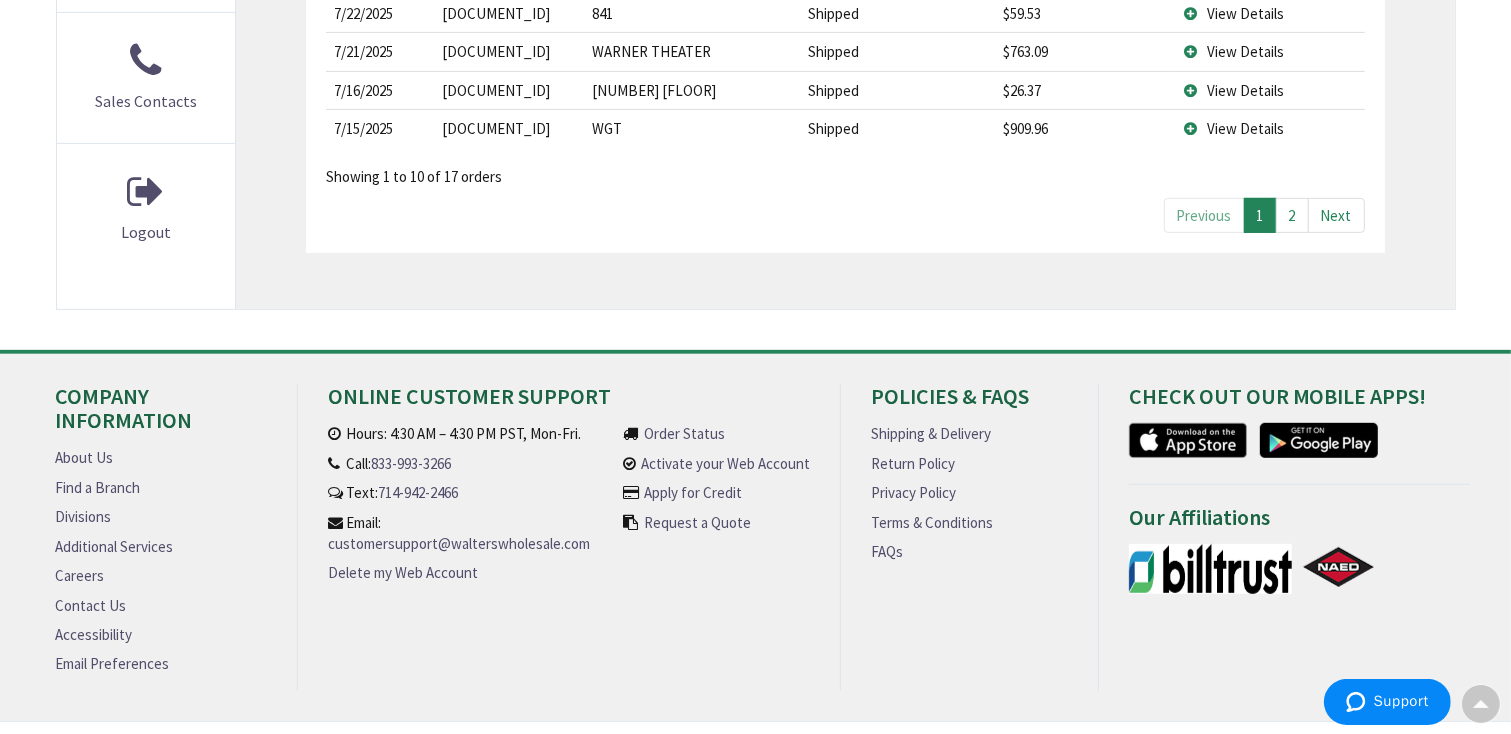 click on "2" at bounding box center (1292, 215) 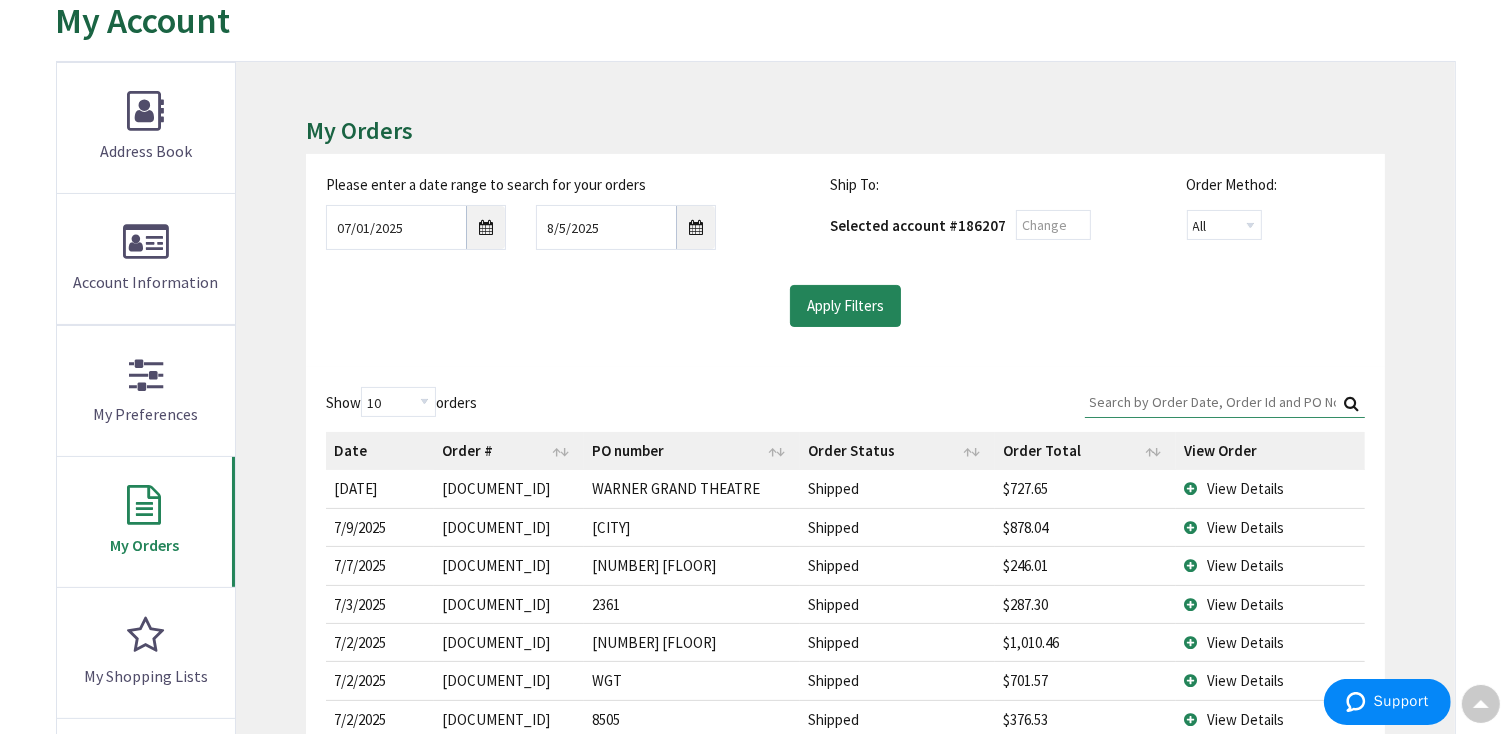 scroll, scrollTop: 102, scrollLeft: 0, axis: vertical 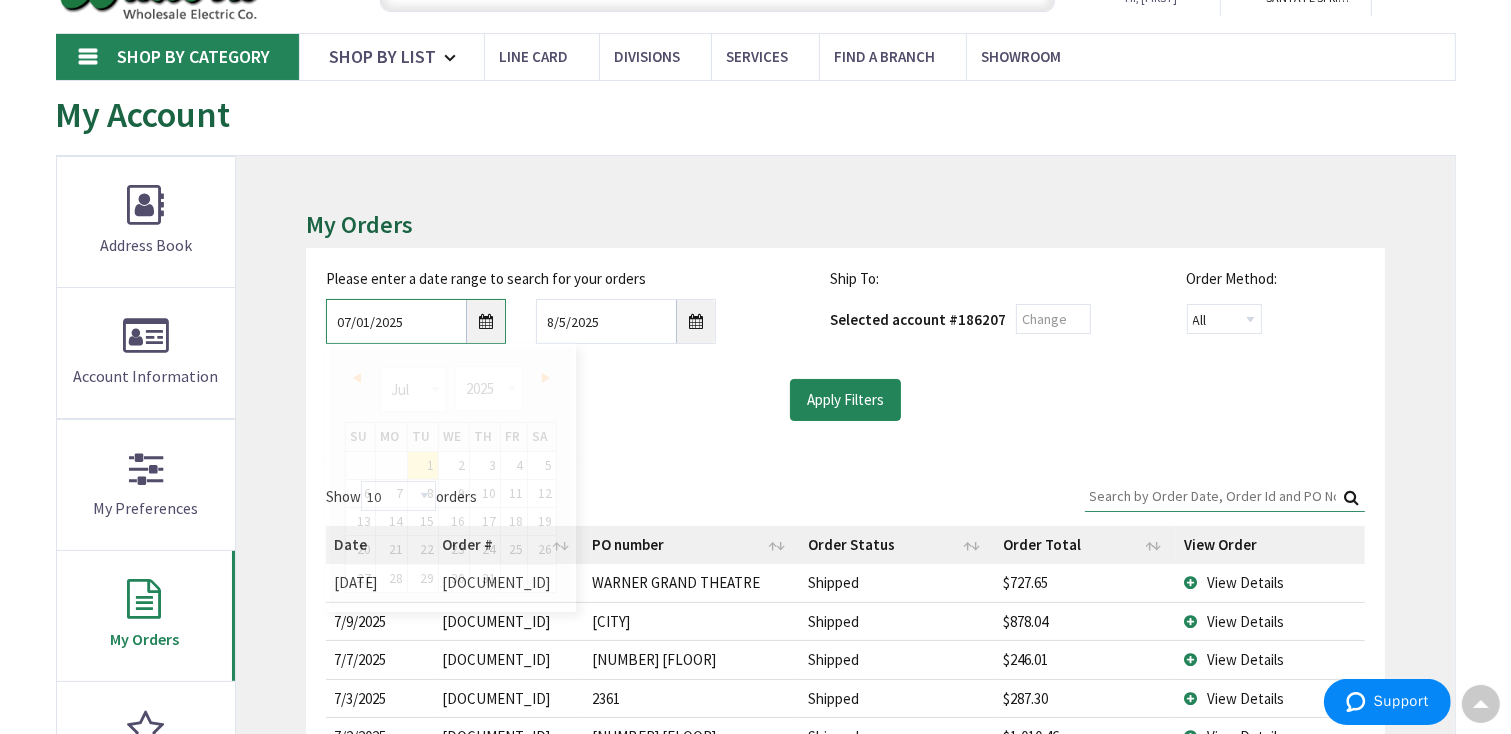 click on "07/01/2025" at bounding box center (416, 321) 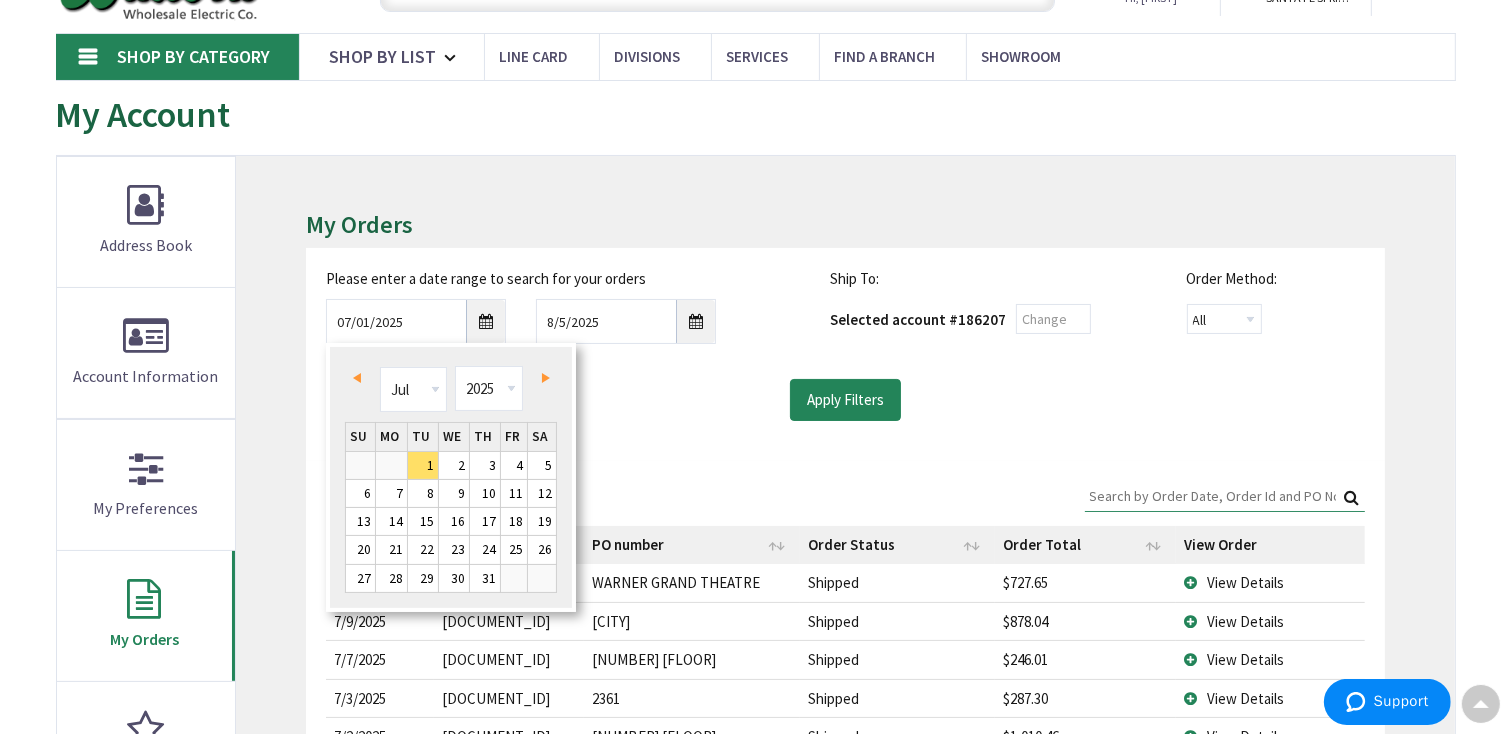 click on "Prev" at bounding box center (357, 378) 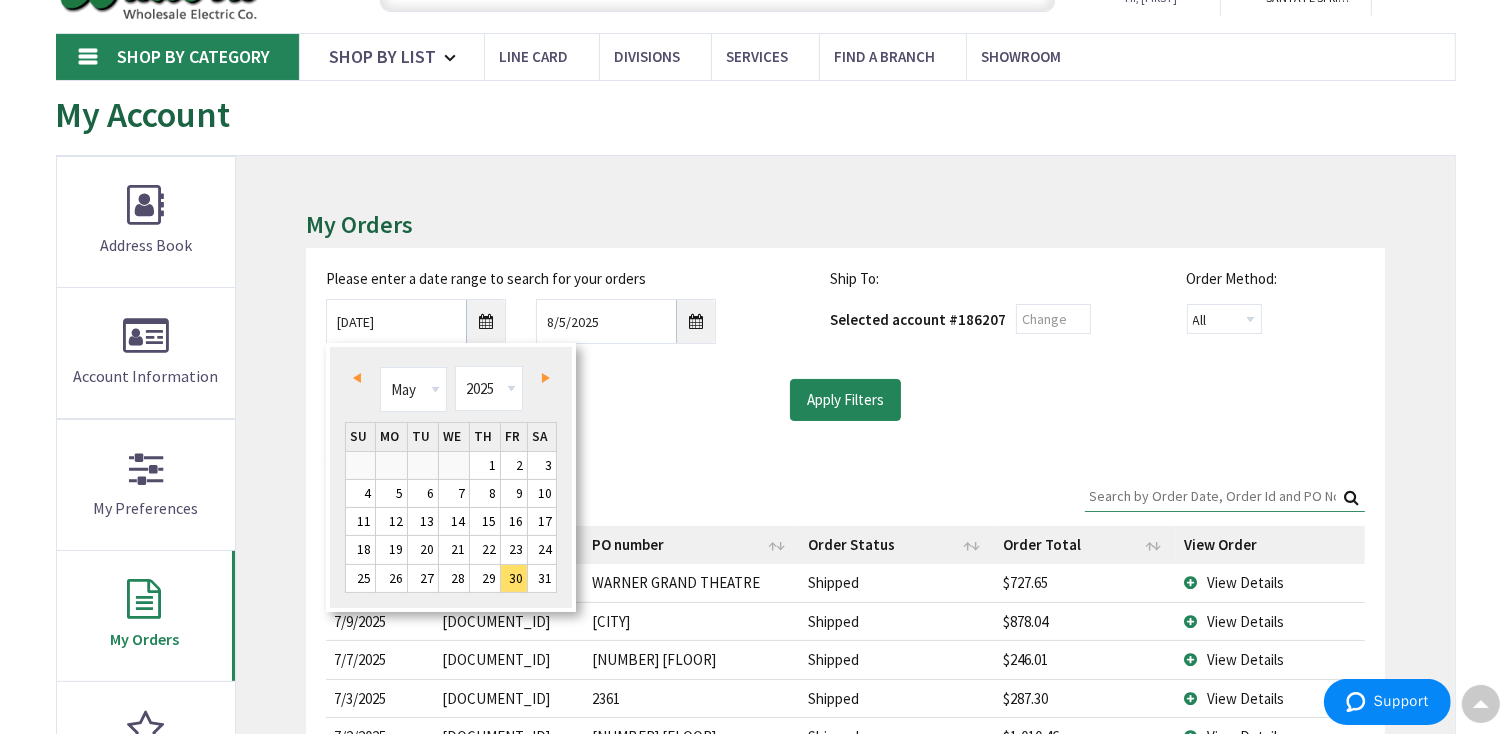 click on "Next" at bounding box center (546, 378) 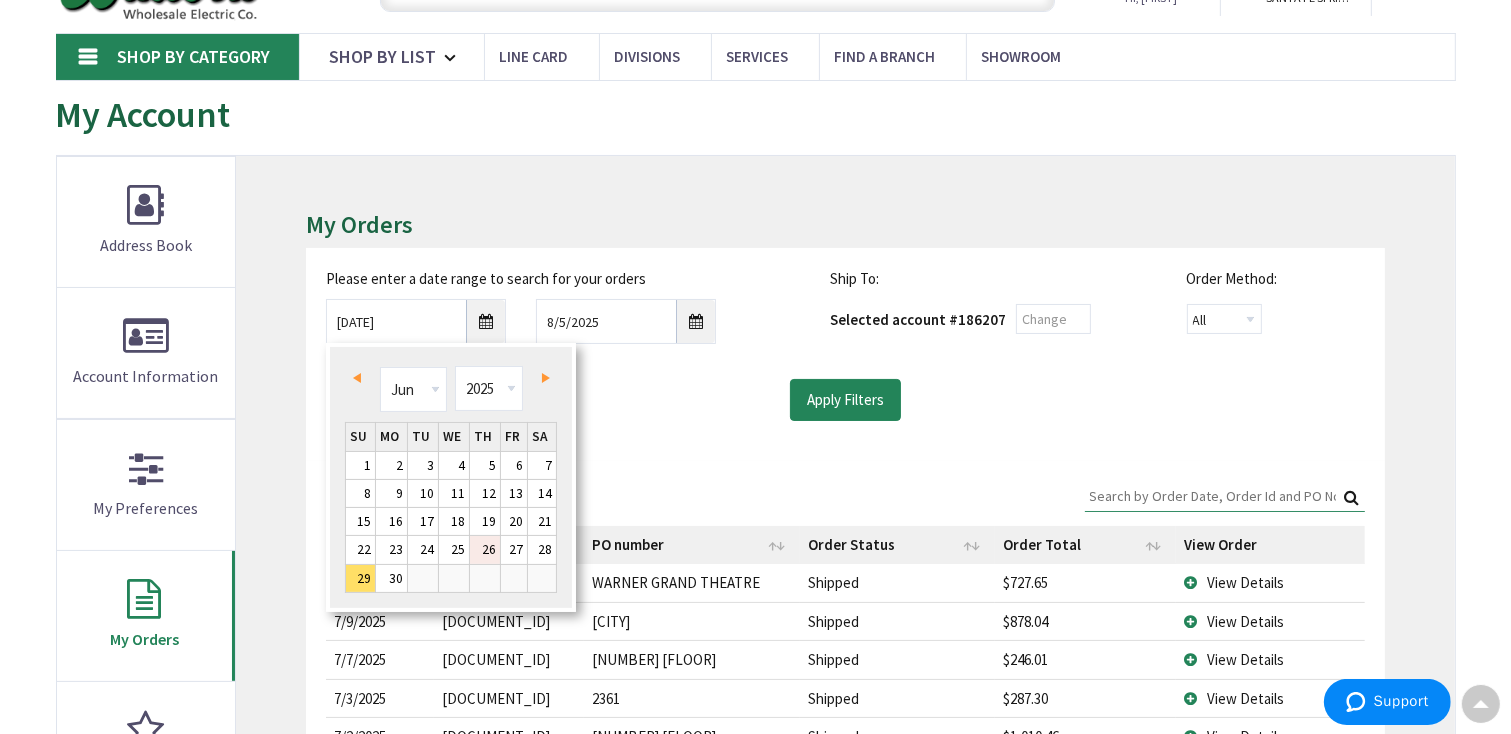 click on "26" at bounding box center (485, 549) 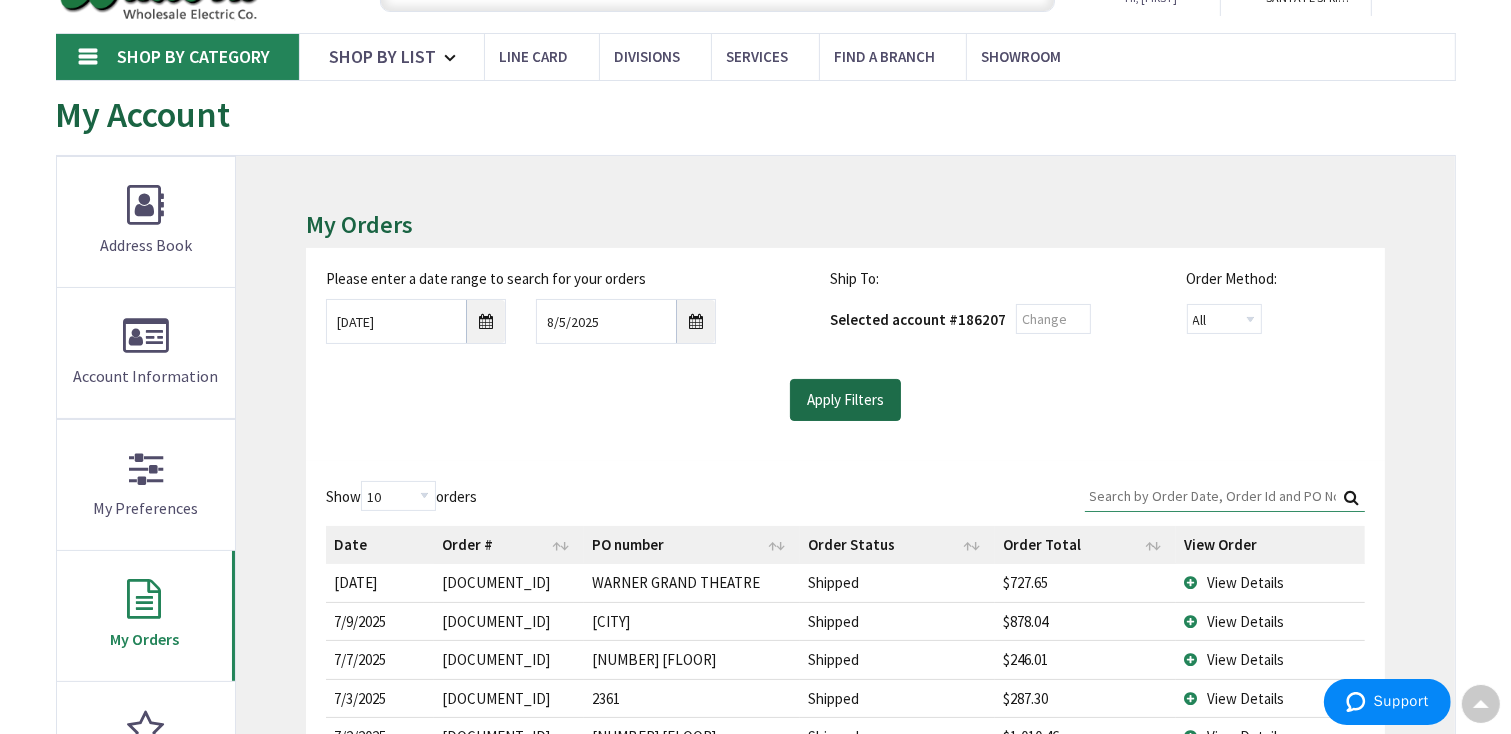 click on "Apply Filters" at bounding box center [845, 400] 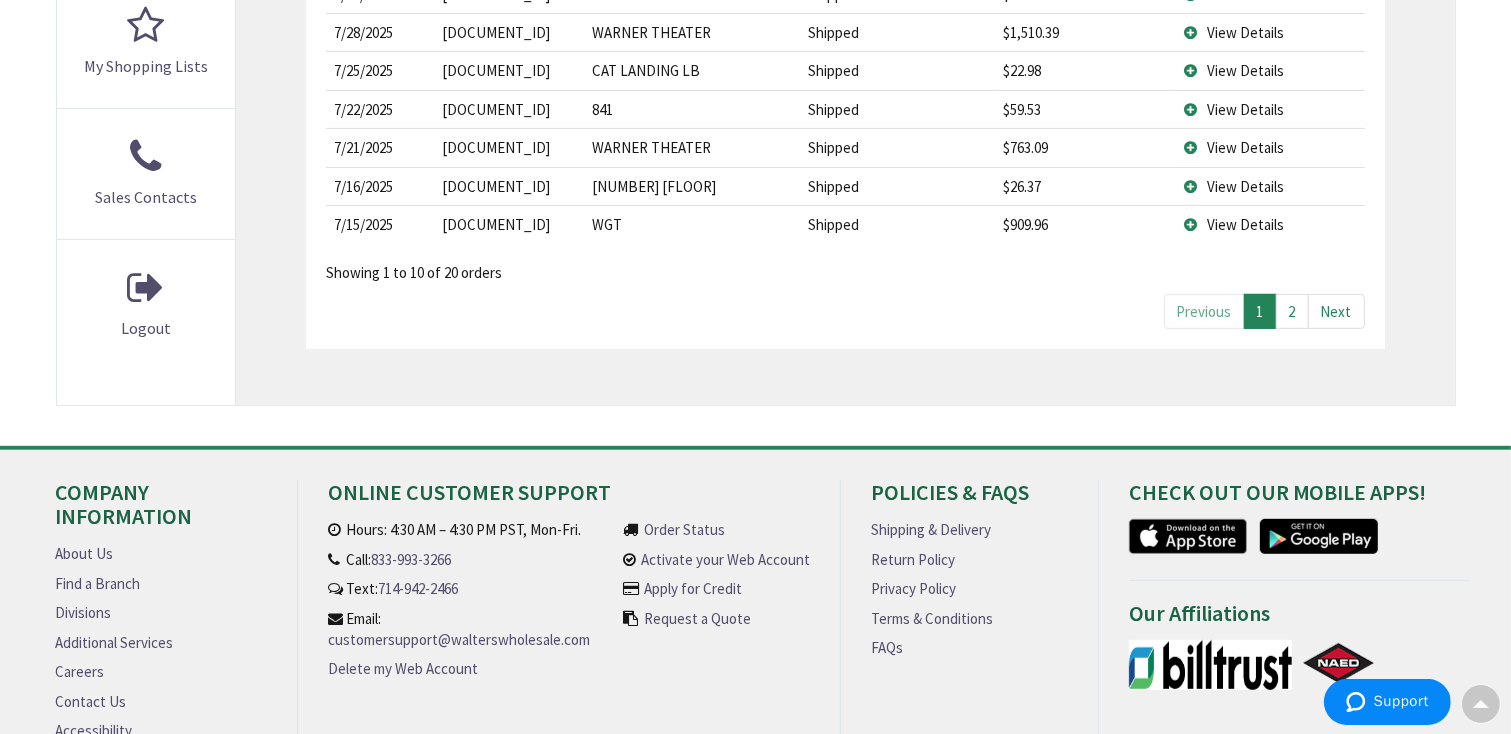 scroll, scrollTop: 965, scrollLeft: 0, axis: vertical 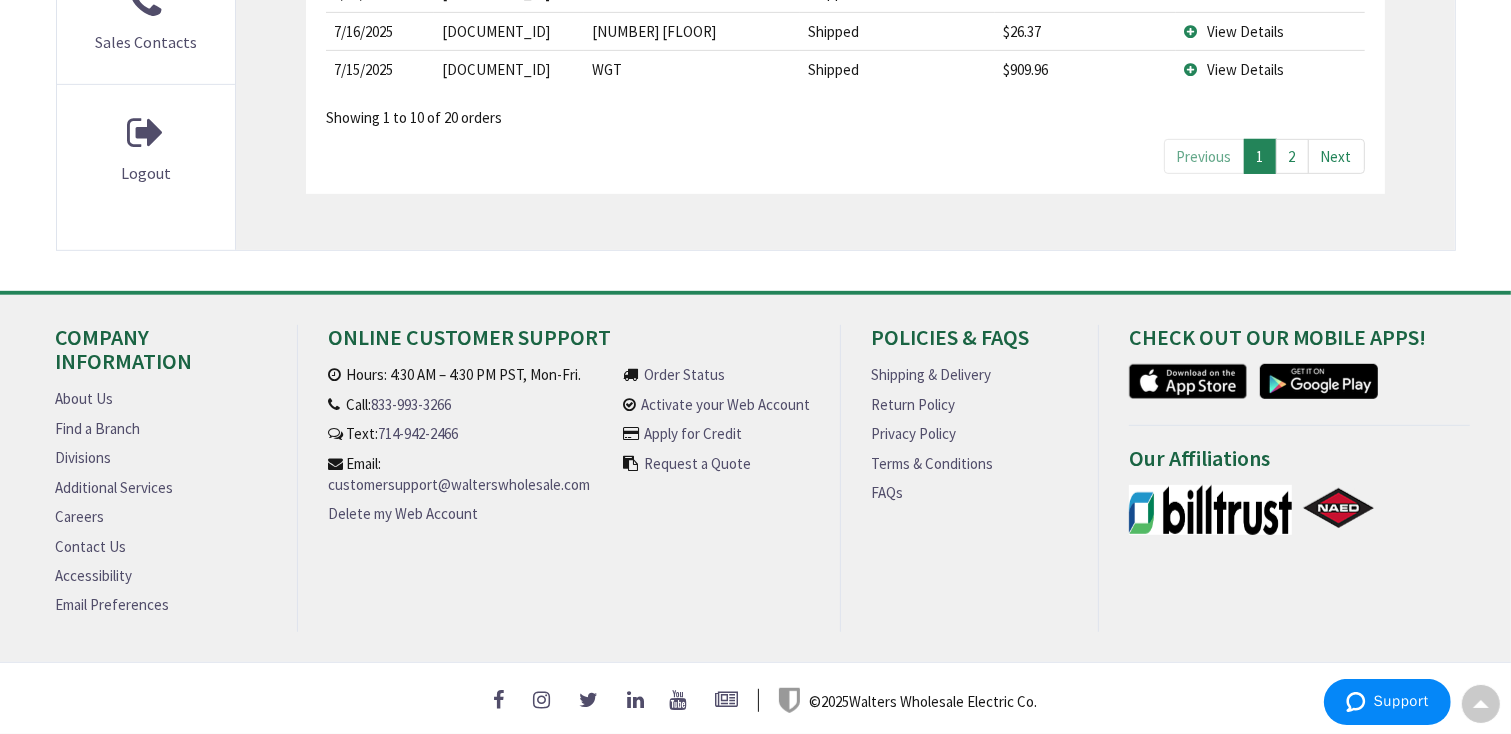 click on "2" at bounding box center [1292, 156] 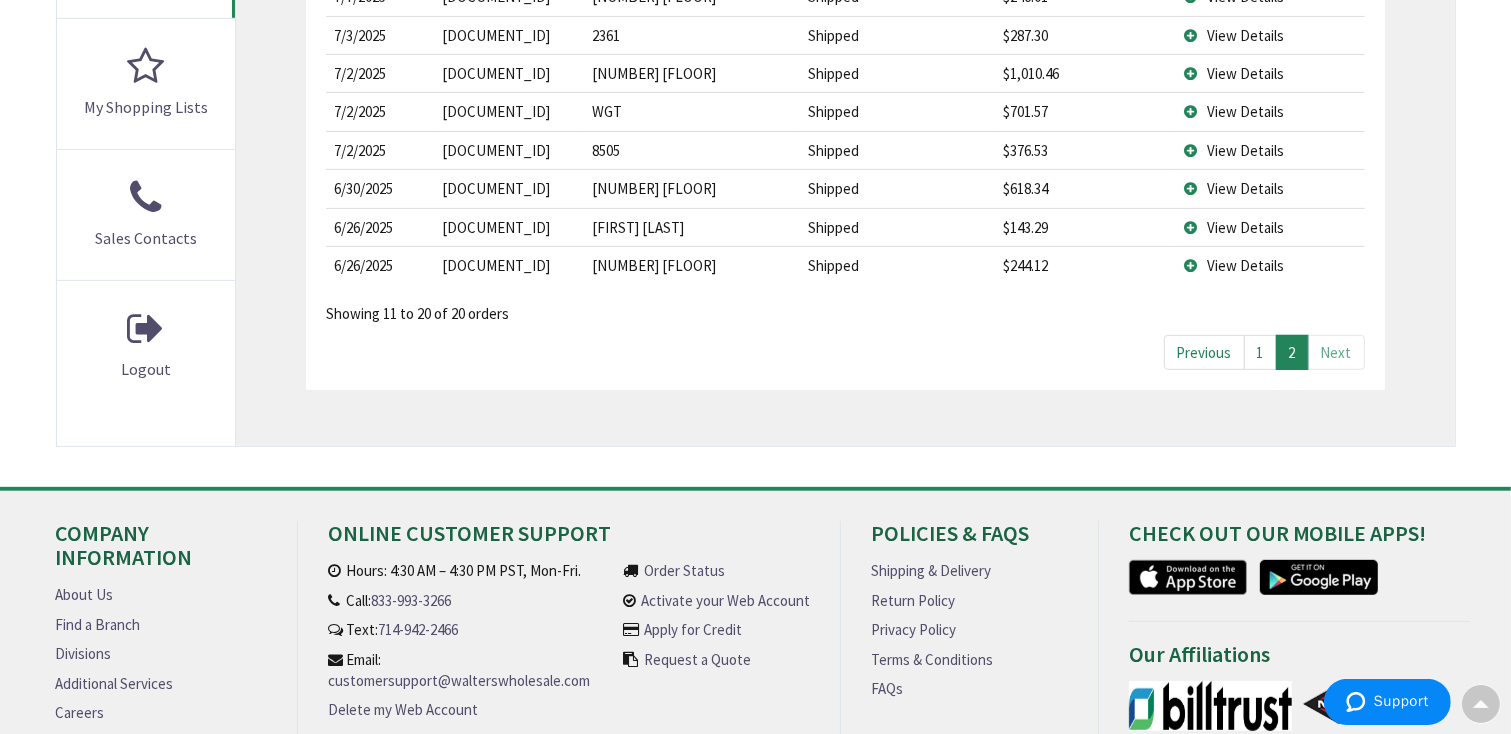 scroll, scrollTop: 665, scrollLeft: 0, axis: vertical 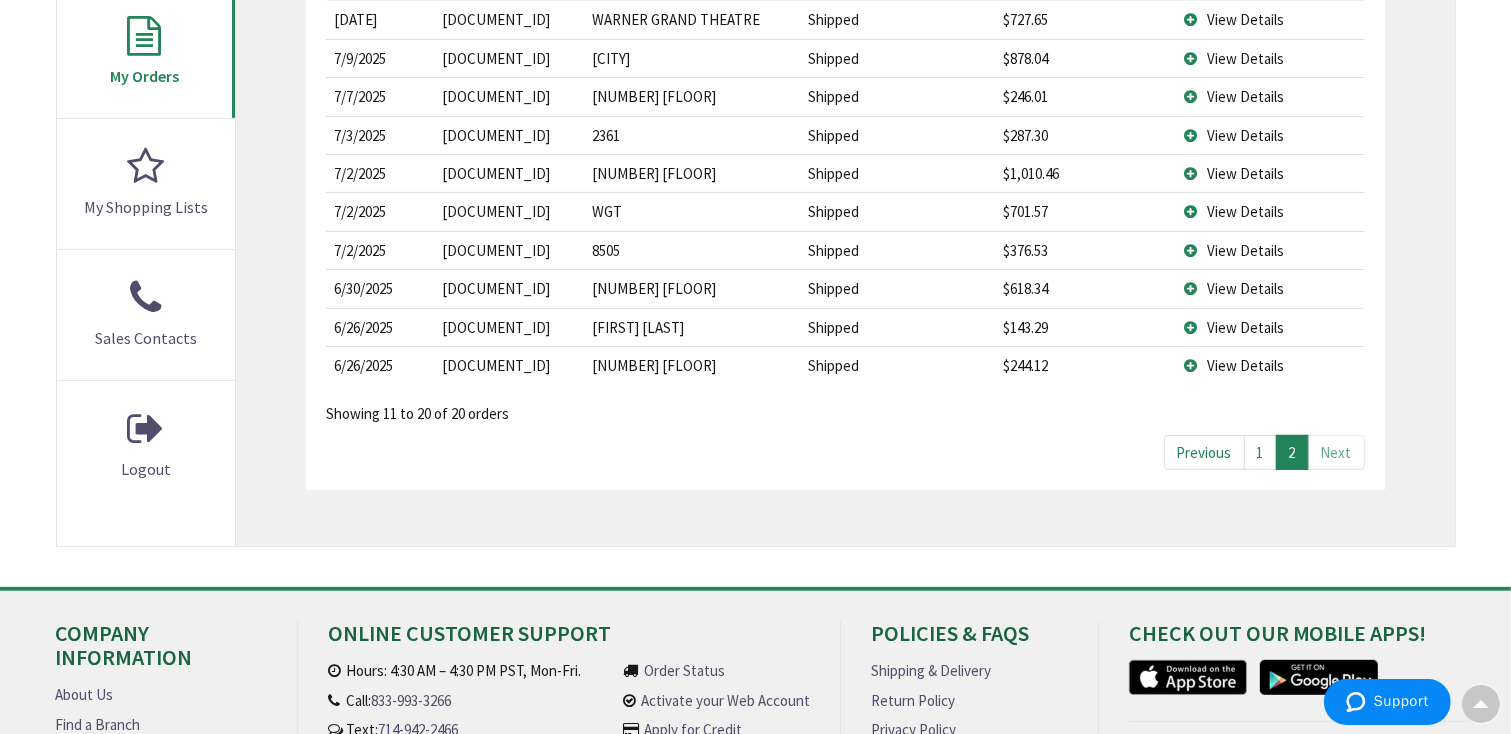 click on "View Details" at bounding box center [1270, 173] 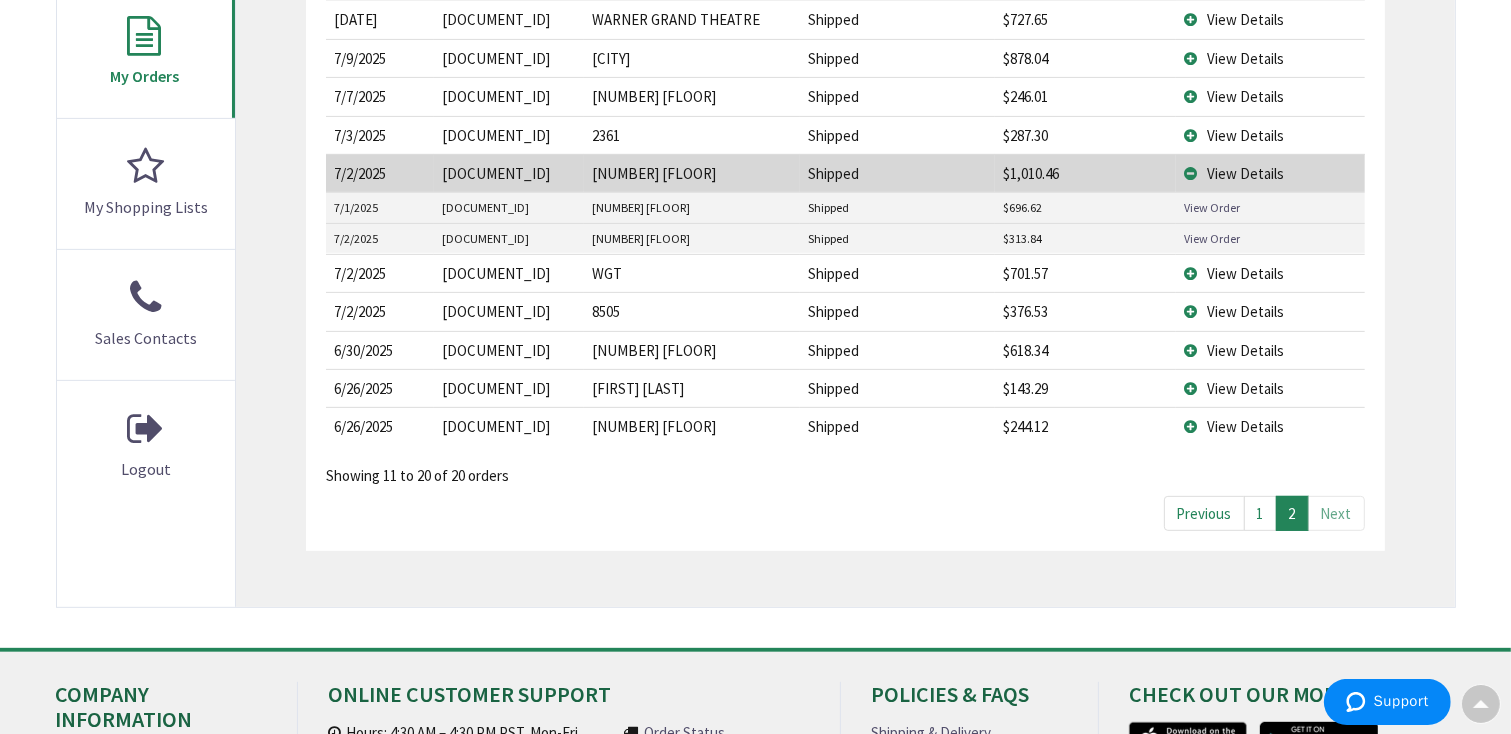 click on "View Order" at bounding box center (1212, 238) 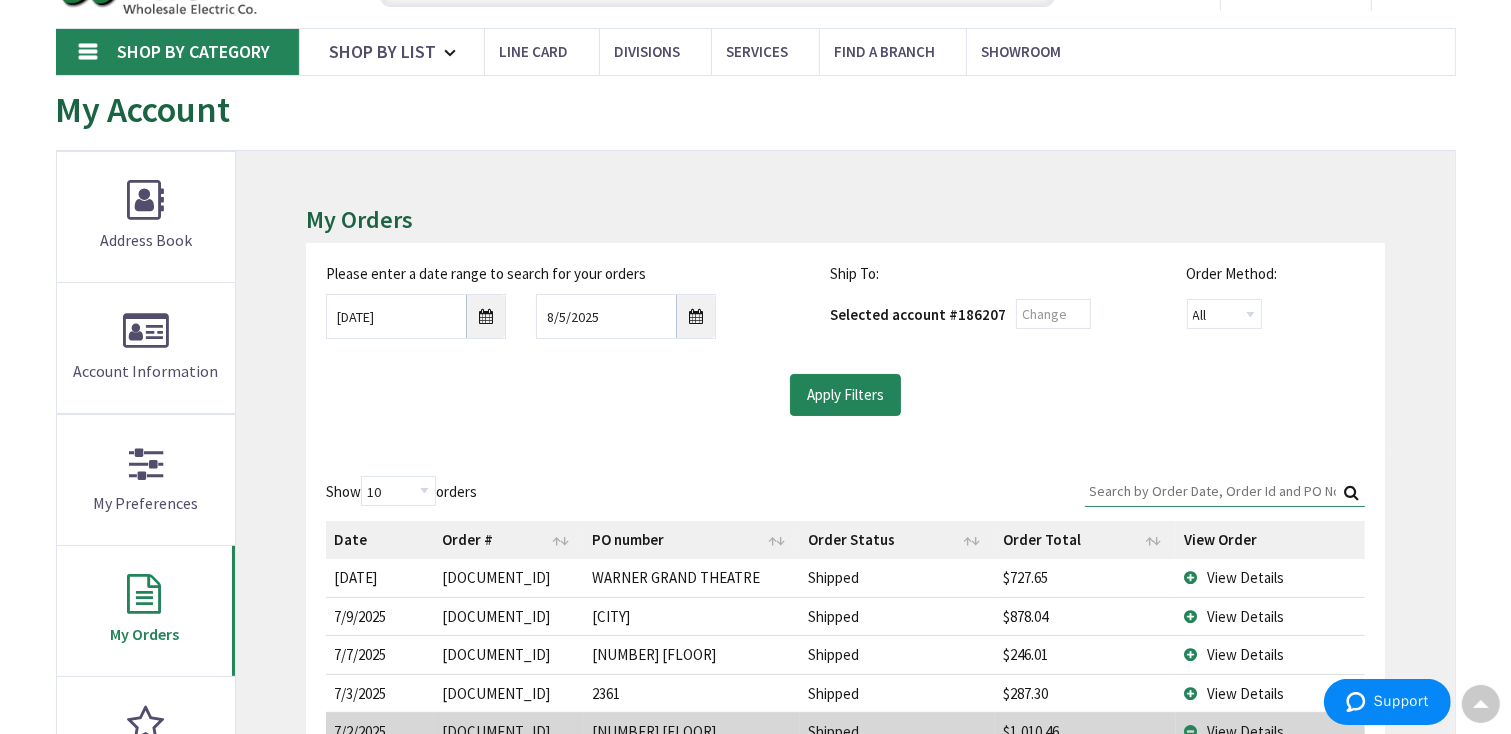 scroll, scrollTop: 0, scrollLeft: 0, axis: both 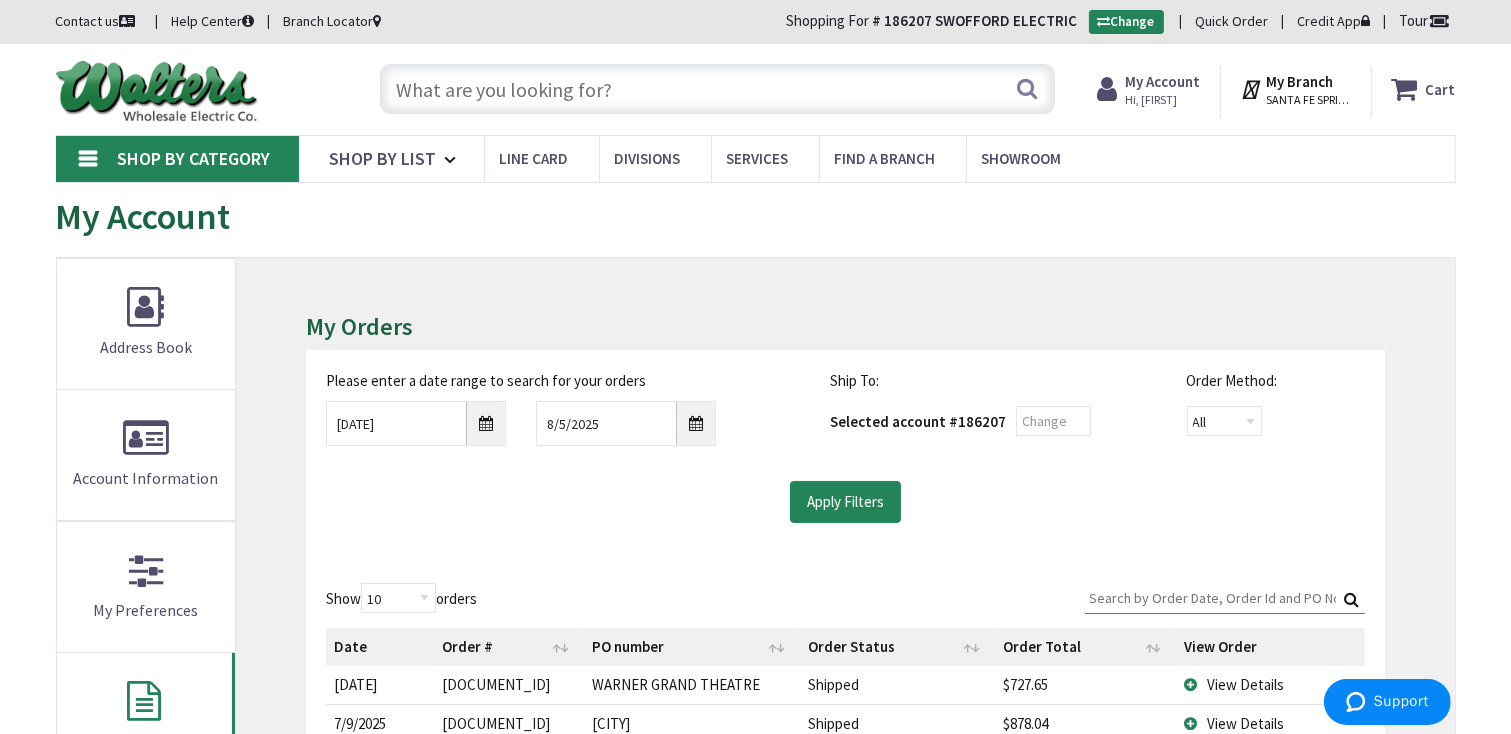 click at bounding box center [1111, 89] 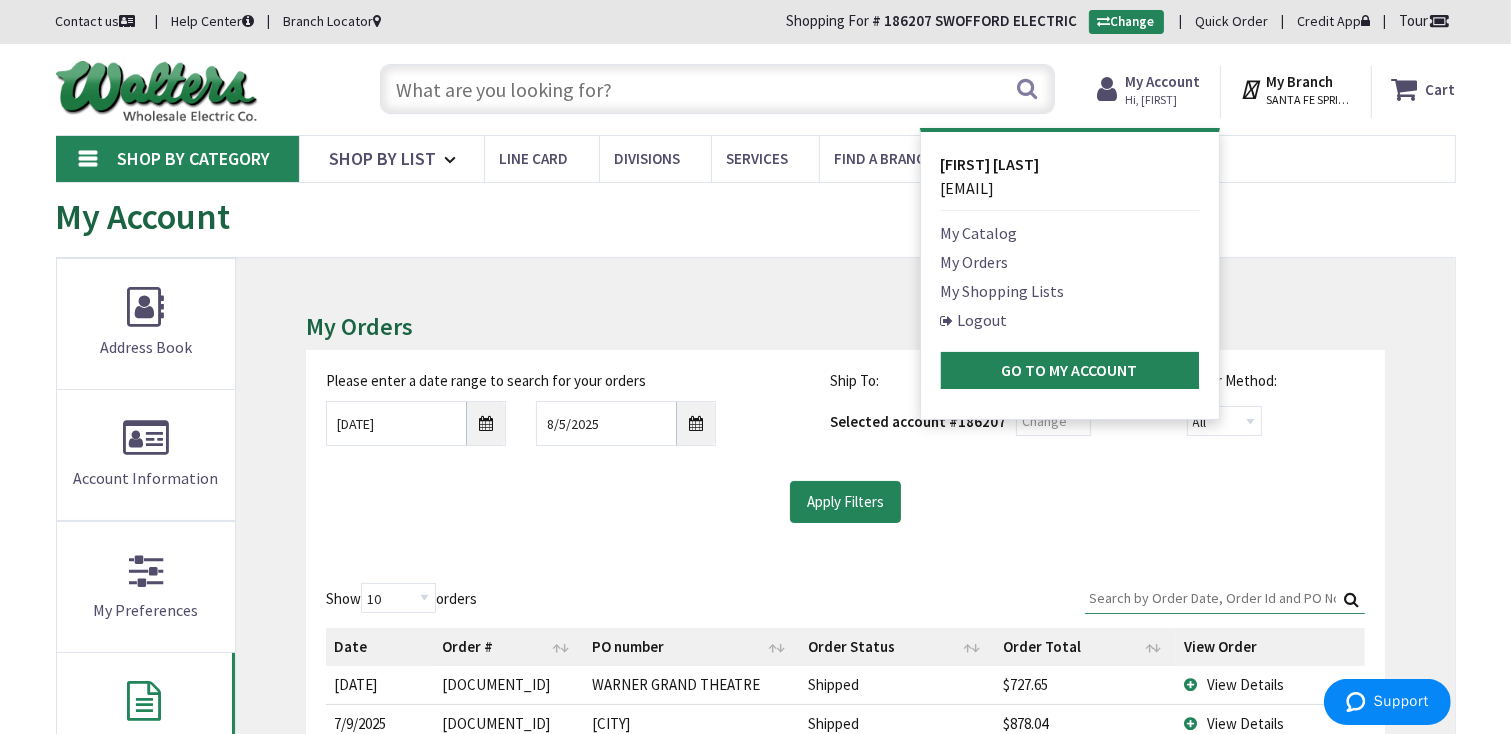 click on "Logout" at bounding box center (974, 320) 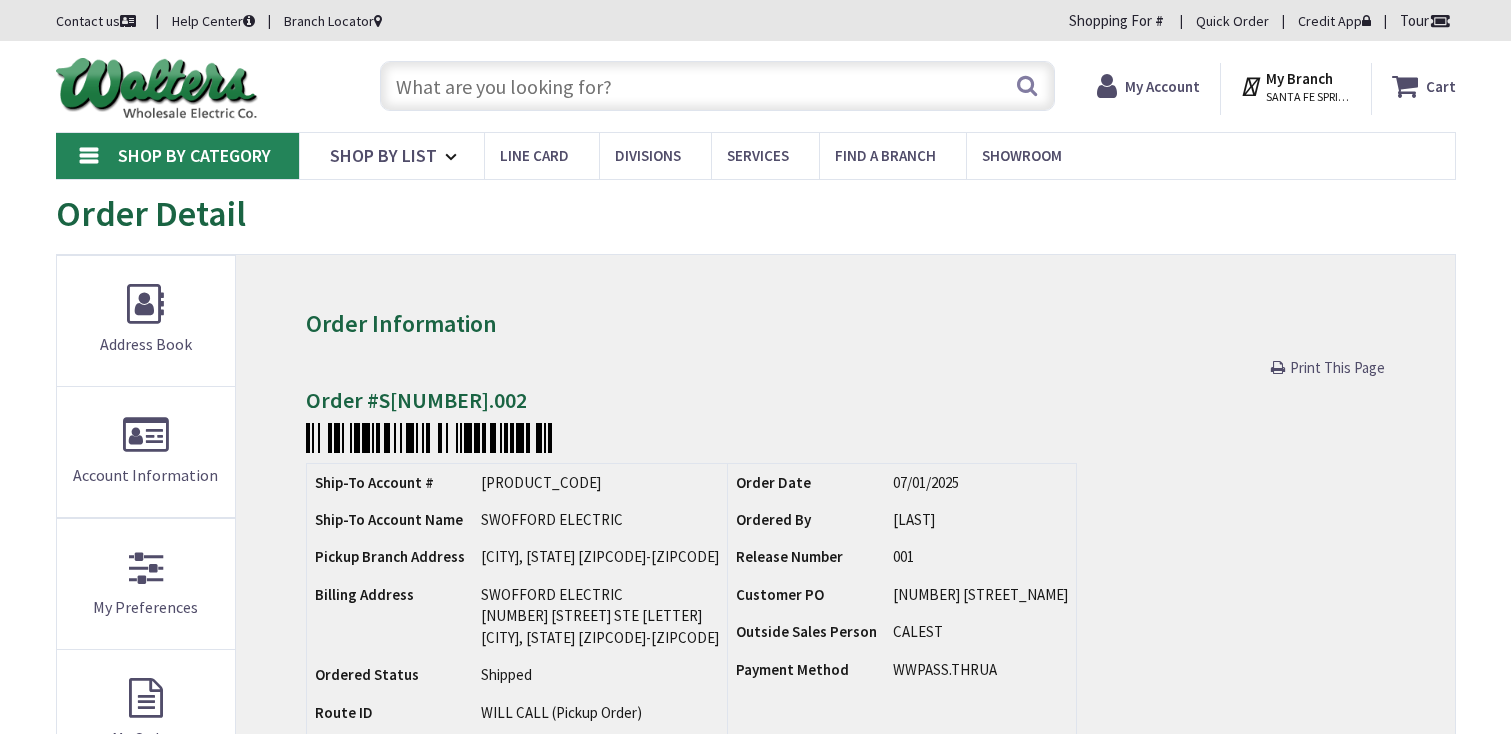 scroll, scrollTop: 0, scrollLeft: 0, axis: both 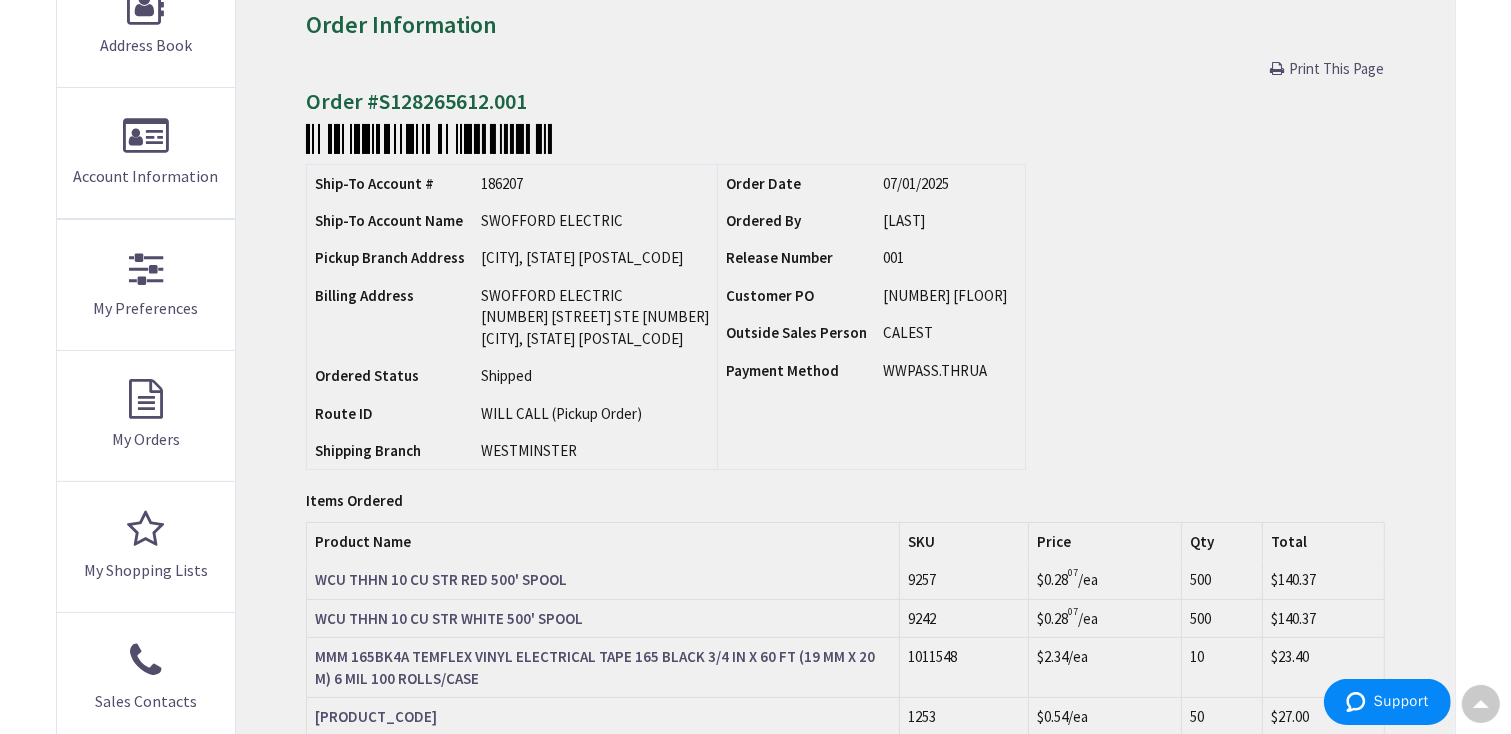 click on "Print This Page" at bounding box center (1328, 68) 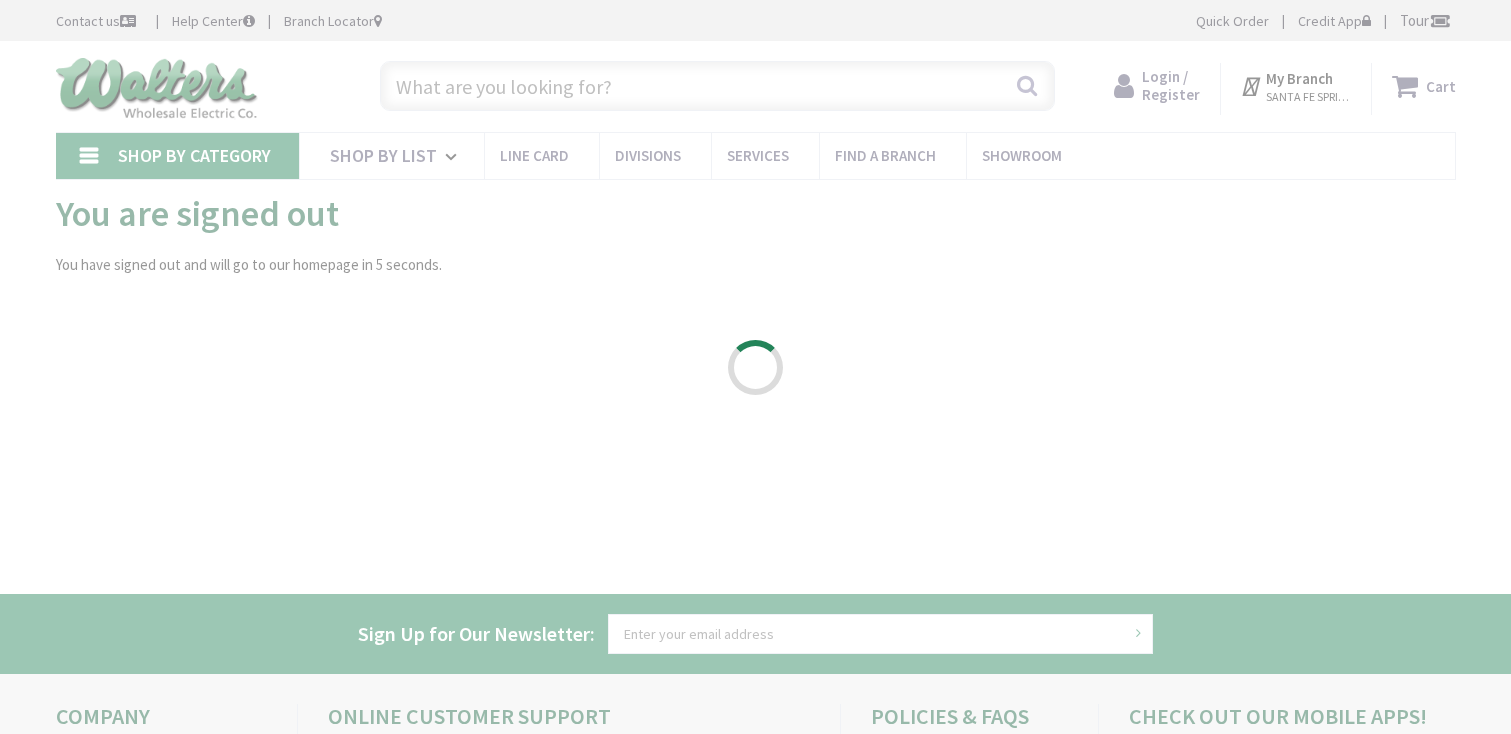 scroll, scrollTop: 0, scrollLeft: 0, axis: both 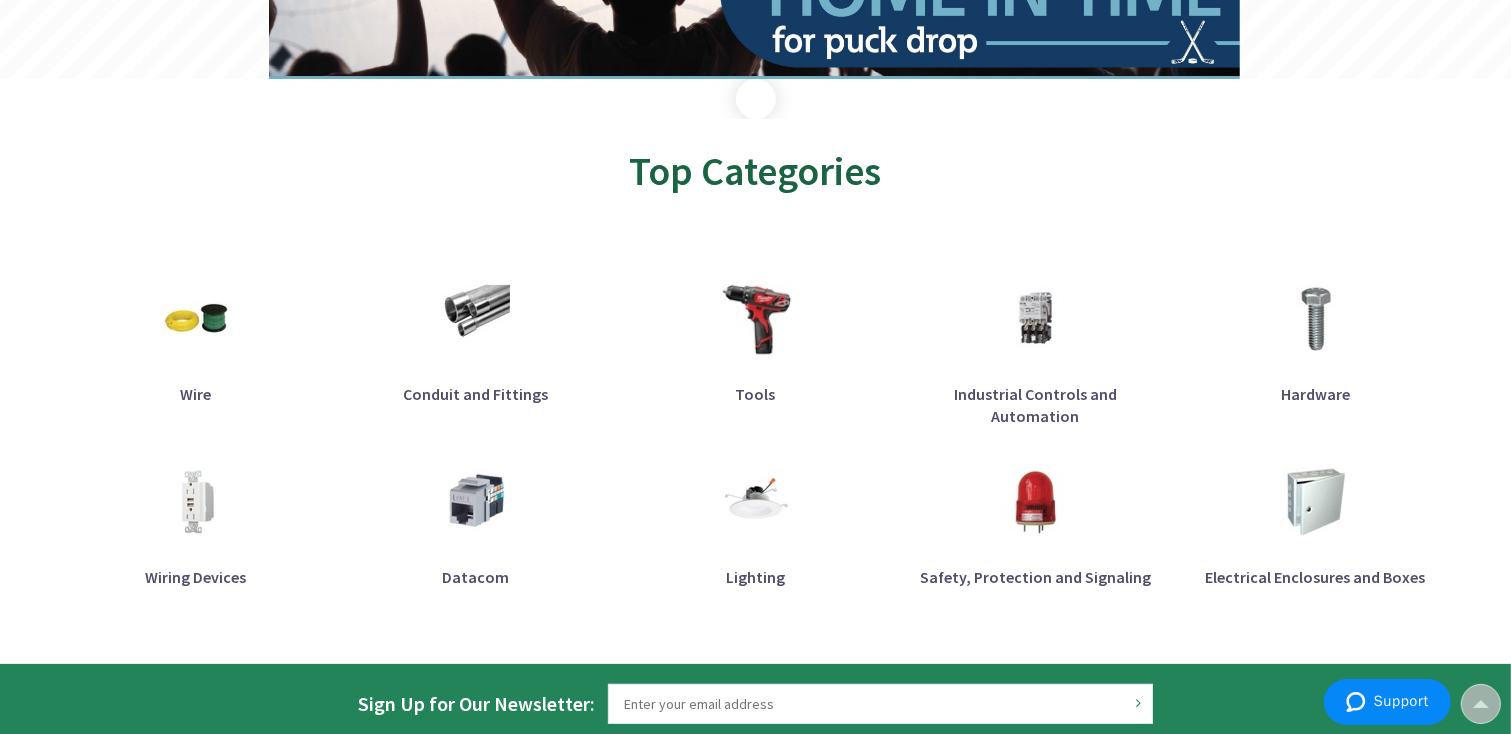 click at bounding box center (755, 318) 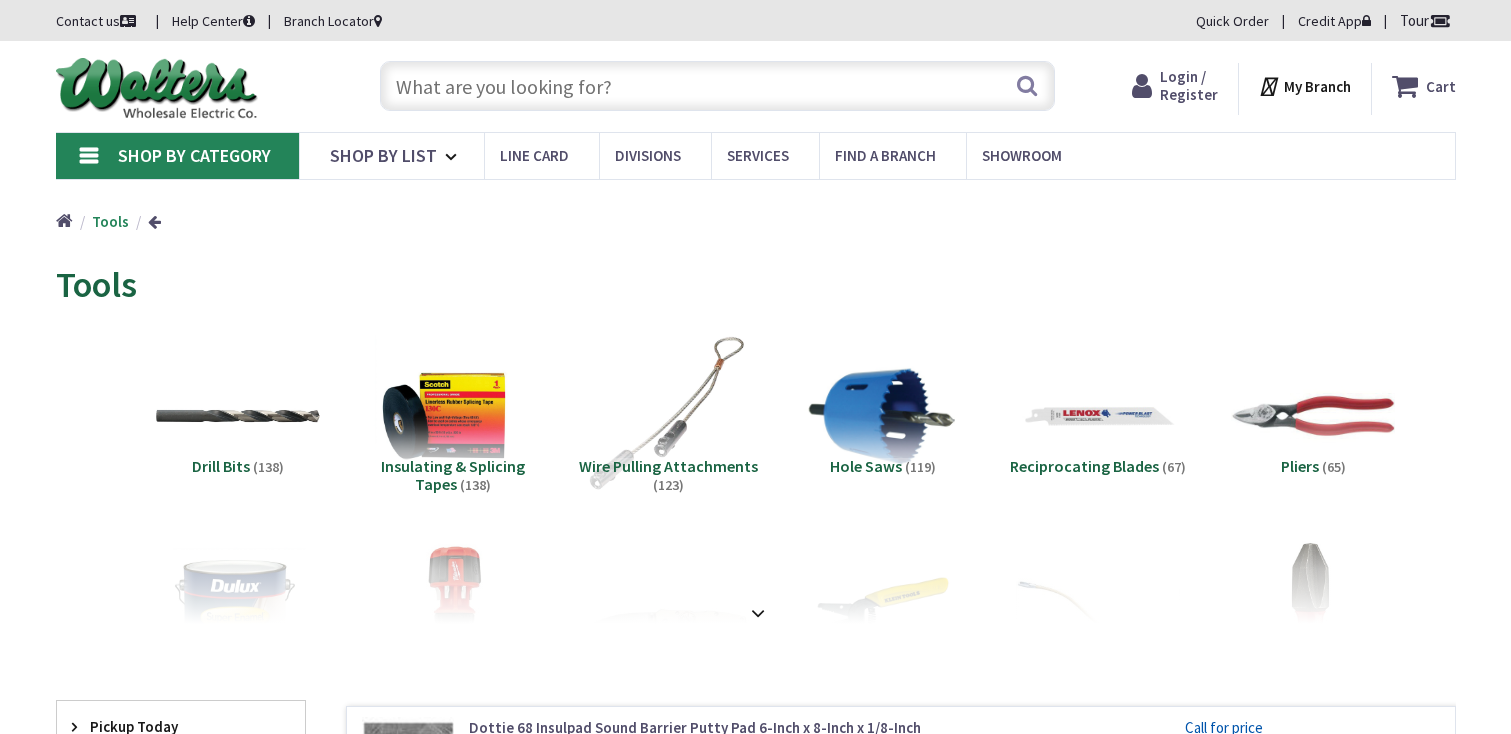 scroll, scrollTop: 0, scrollLeft: 0, axis: both 